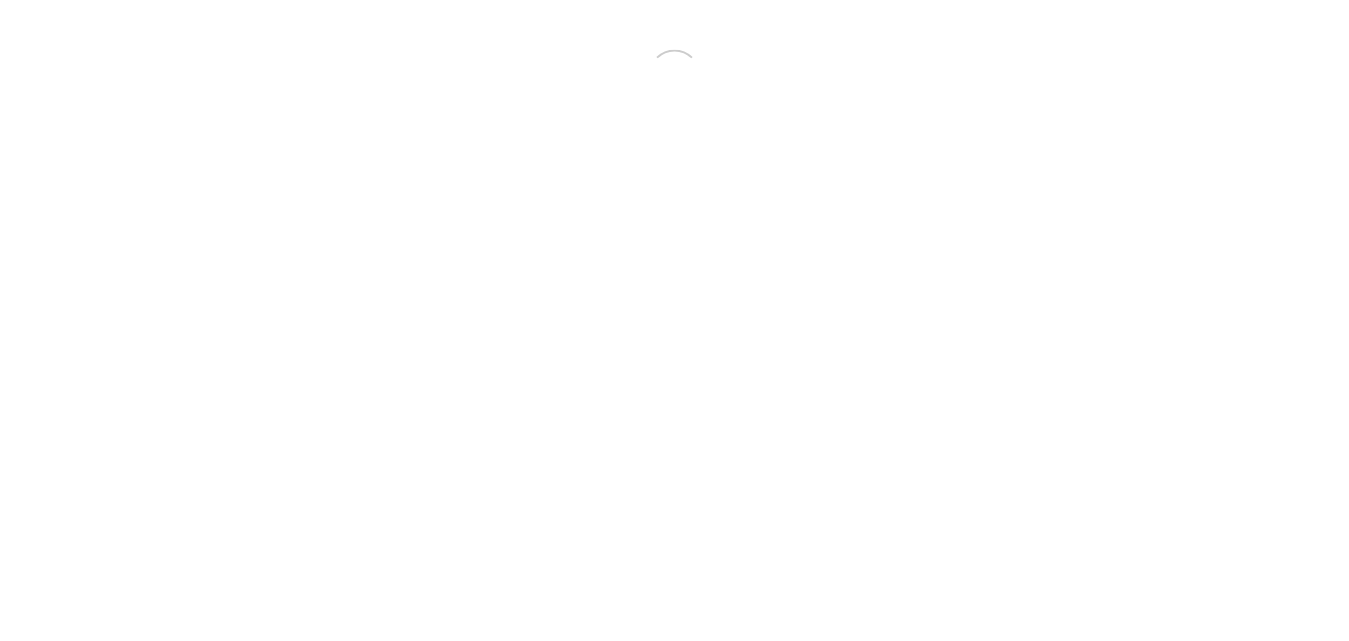 scroll, scrollTop: 0, scrollLeft: 0, axis: both 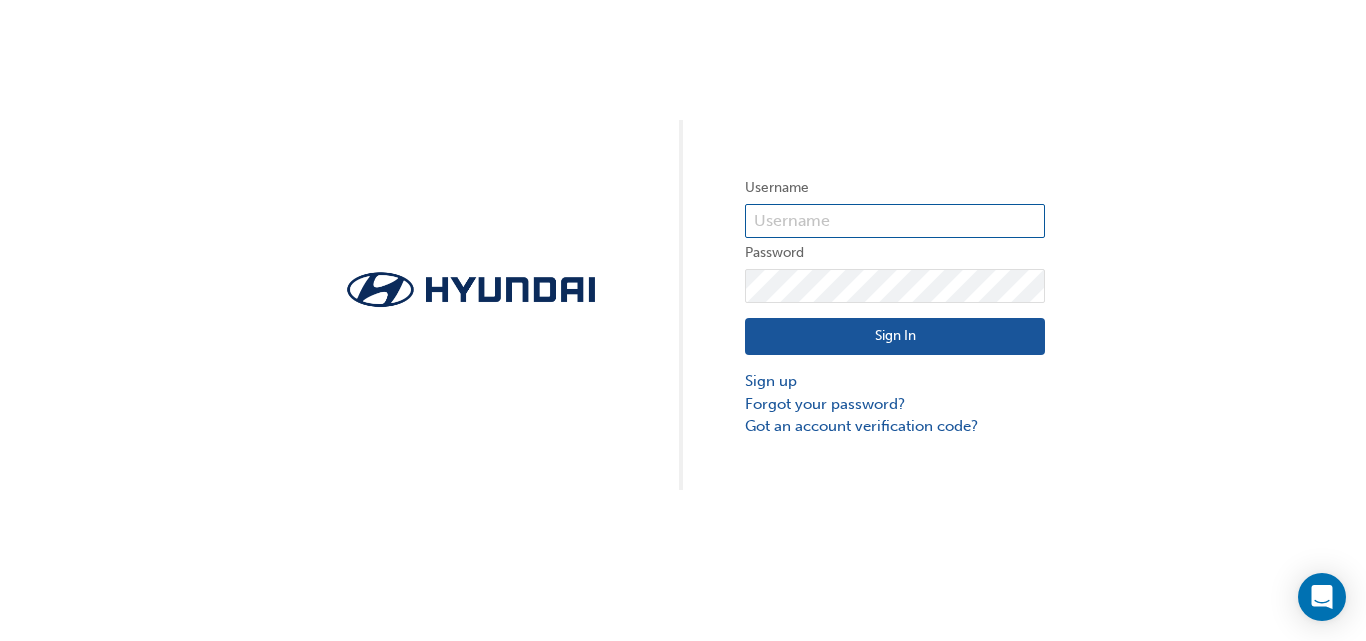click at bounding box center [895, 221] 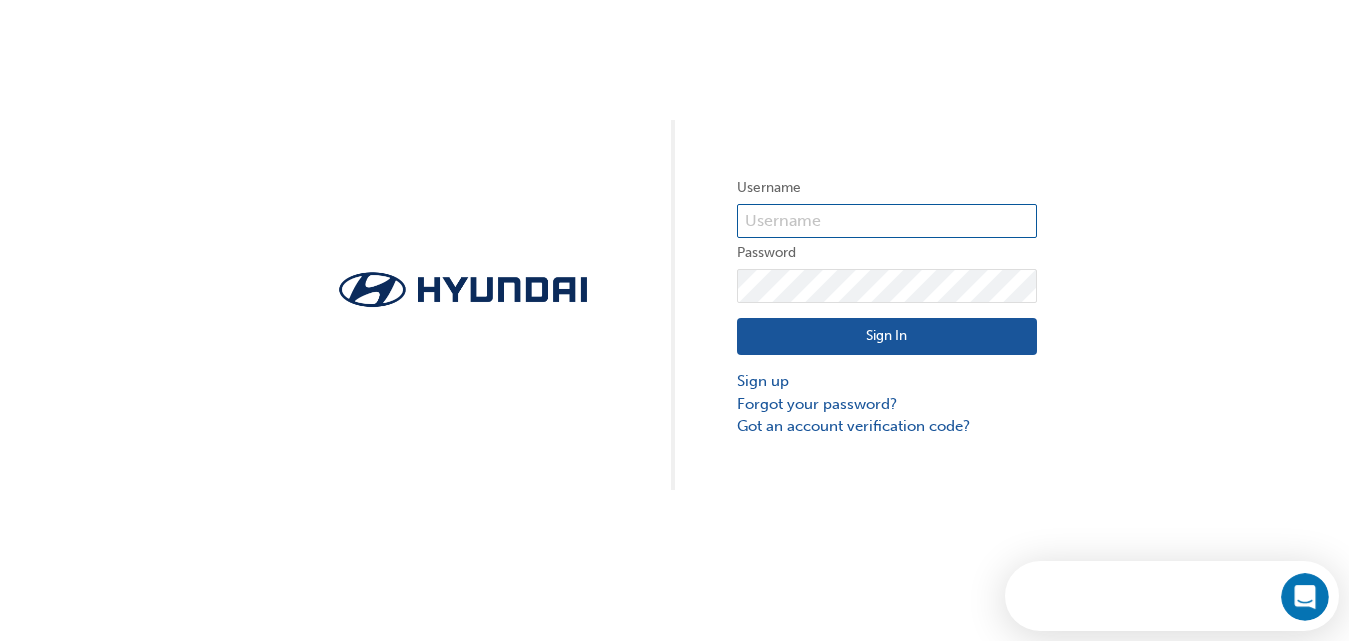 scroll, scrollTop: 0, scrollLeft: 0, axis: both 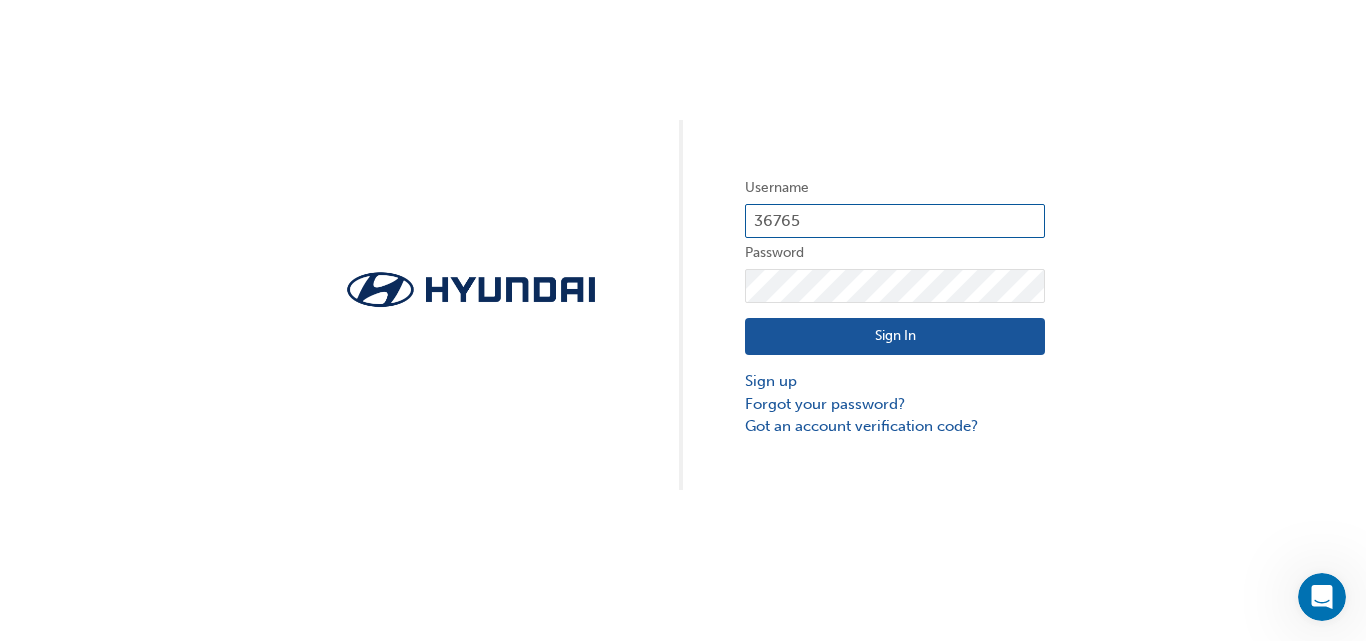 type on "36765" 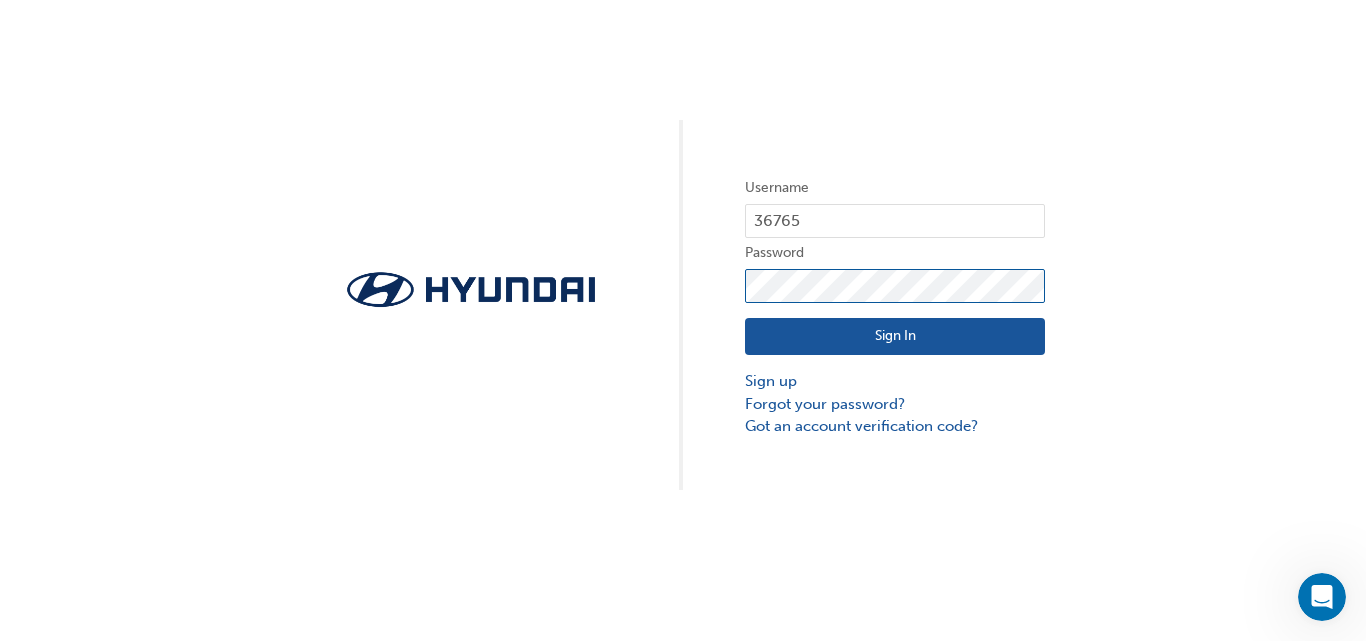 click on "Sign In" at bounding box center (895, 337) 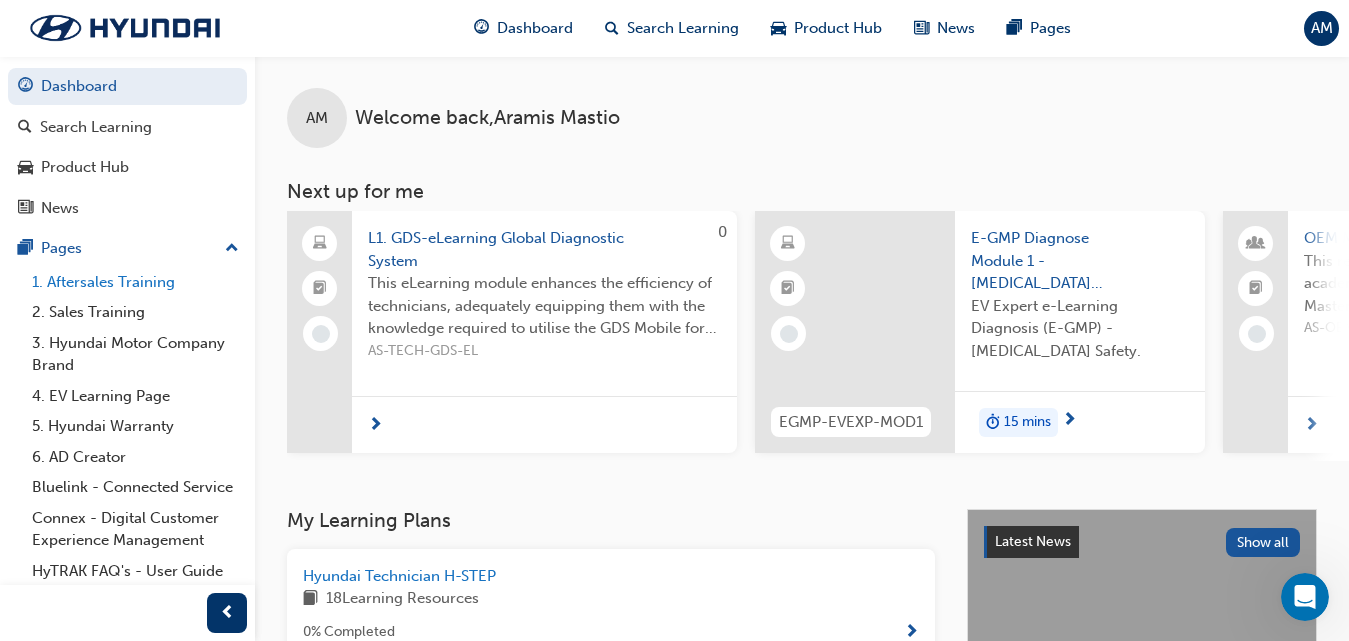 click on "1. Aftersales Training" at bounding box center (135, 282) 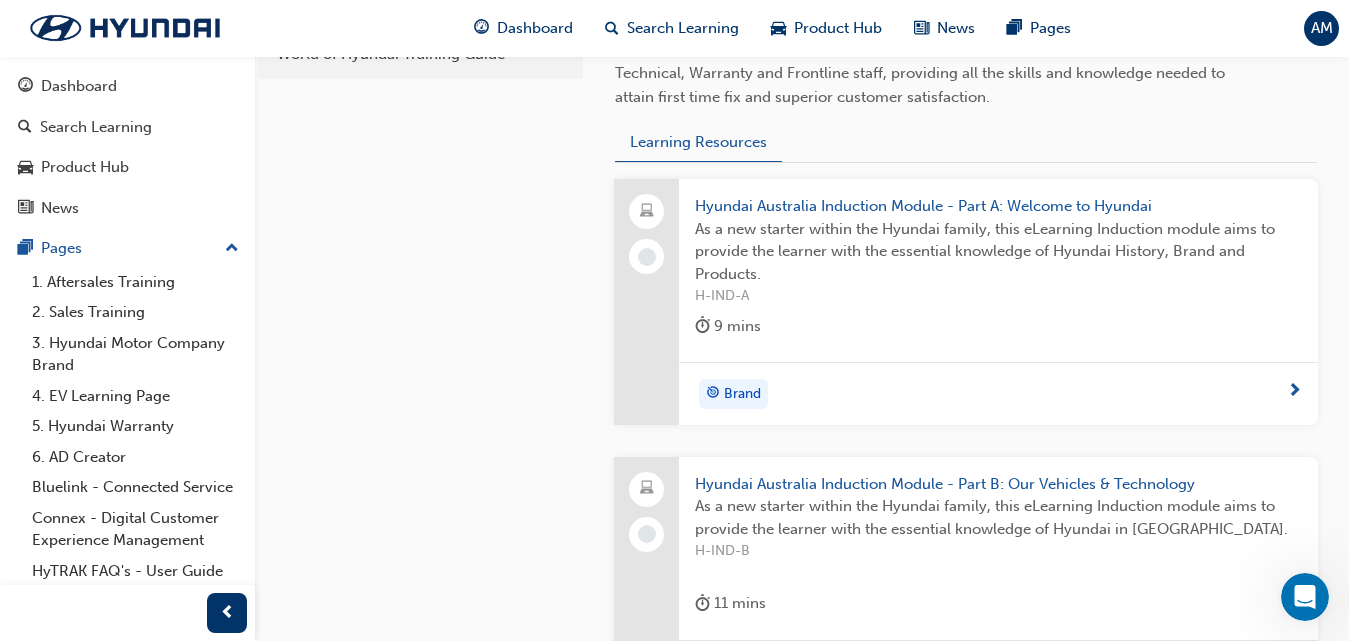 scroll, scrollTop: 653, scrollLeft: 0, axis: vertical 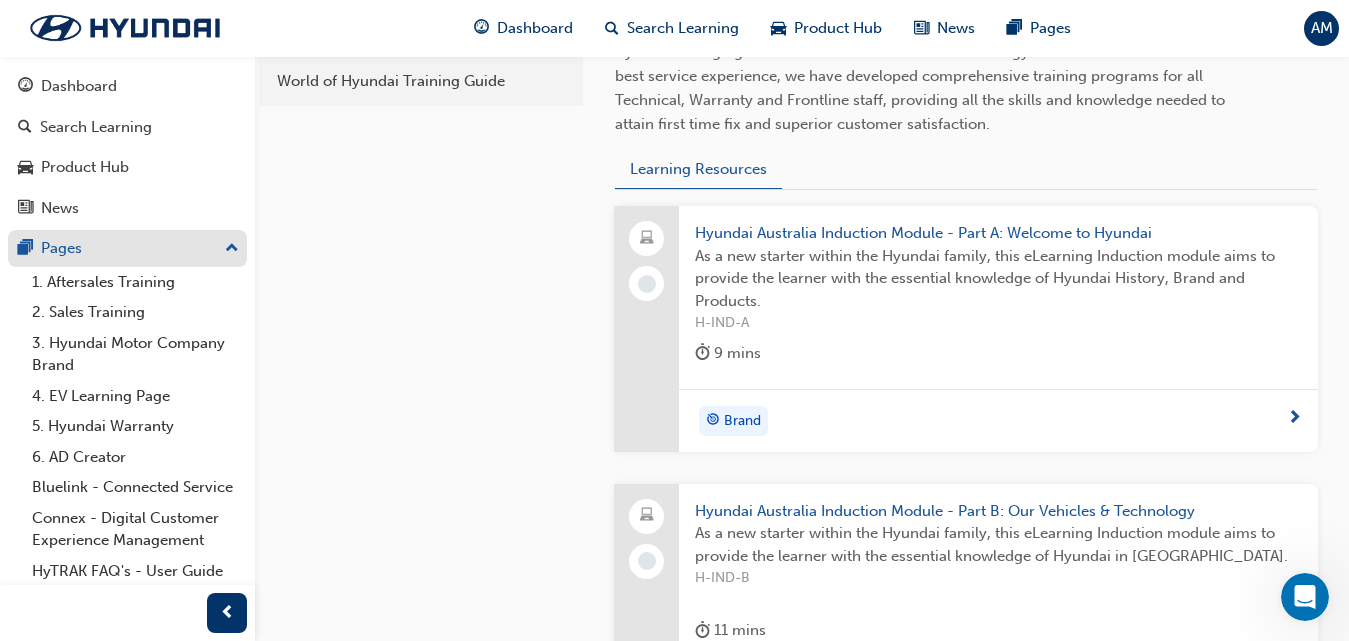 click on "Pages" at bounding box center (61, 248) 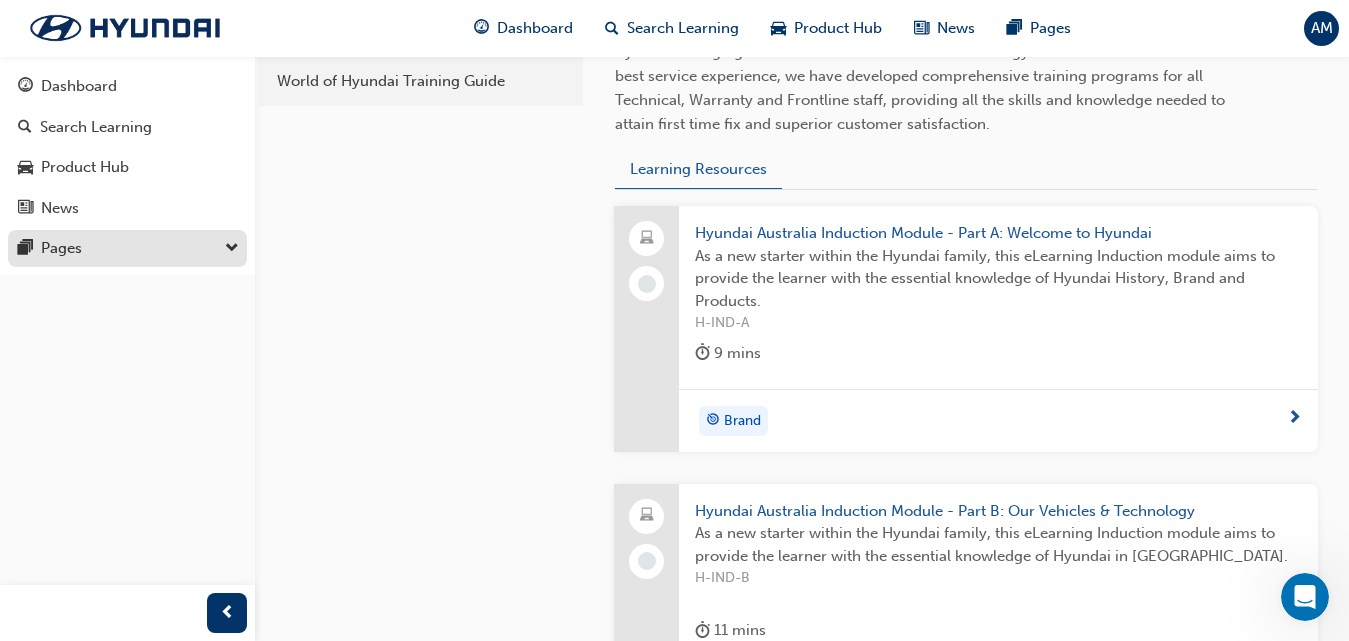 click on "Pages" at bounding box center (61, 248) 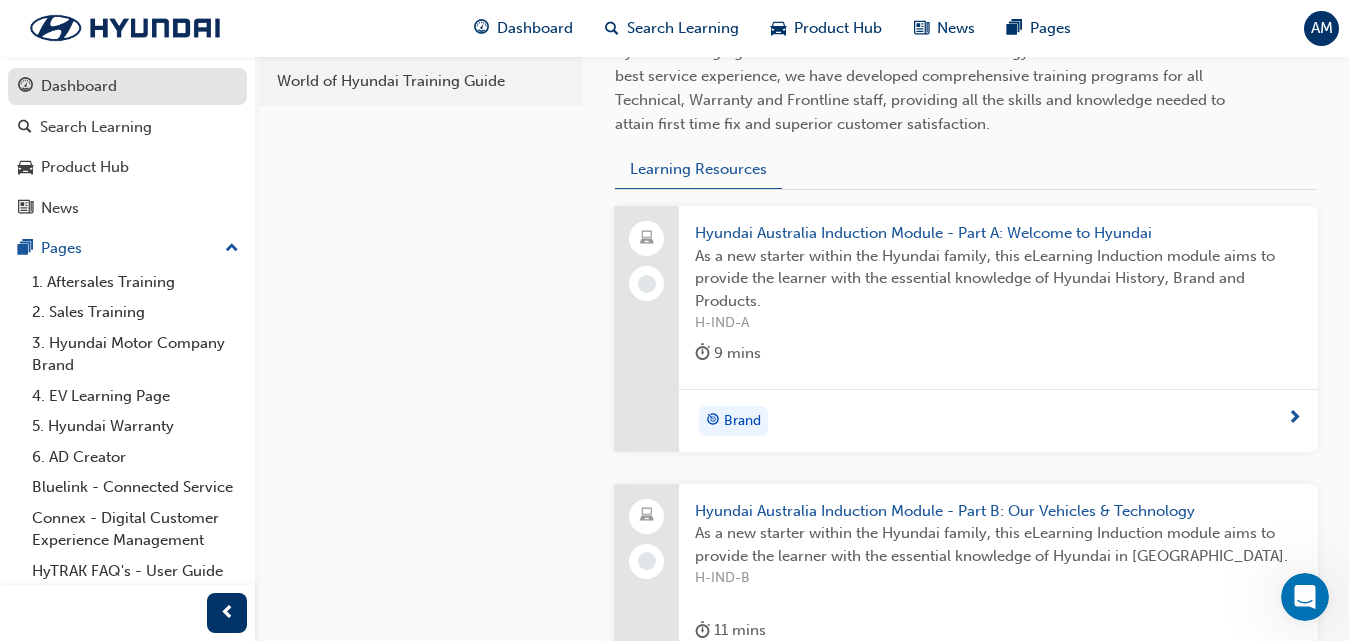 click on "Dashboard" at bounding box center (79, 86) 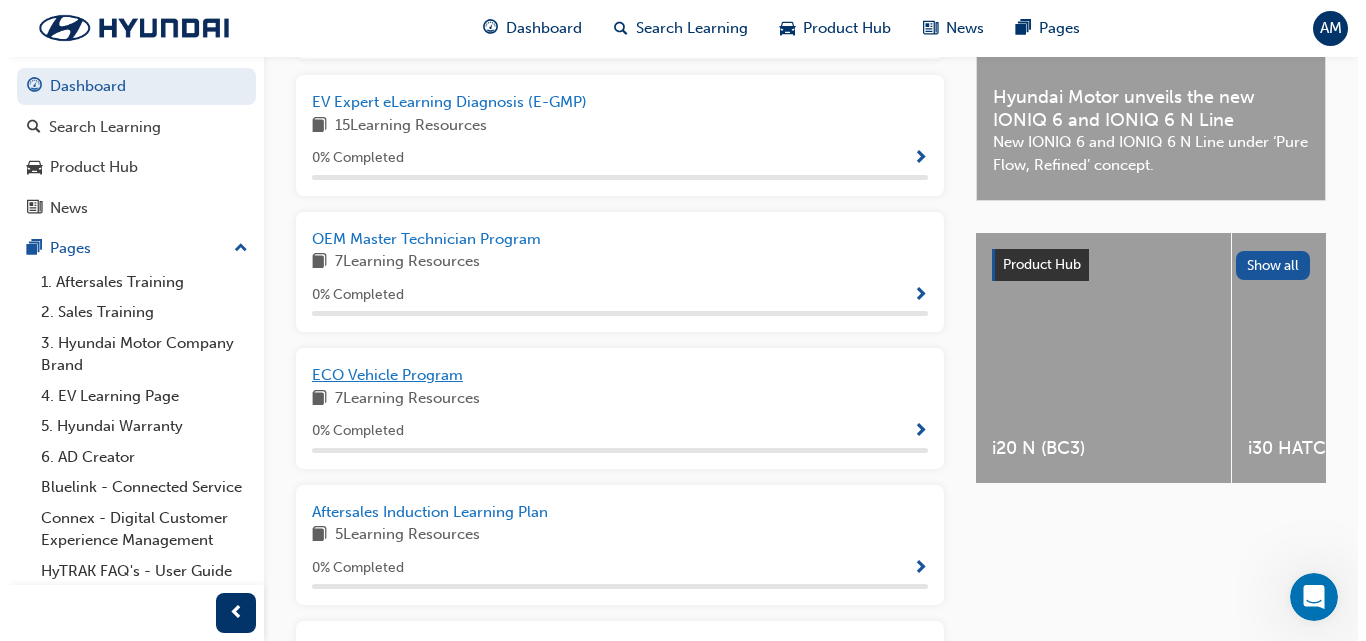 scroll, scrollTop: 0, scrollLeft: 0, axis: both 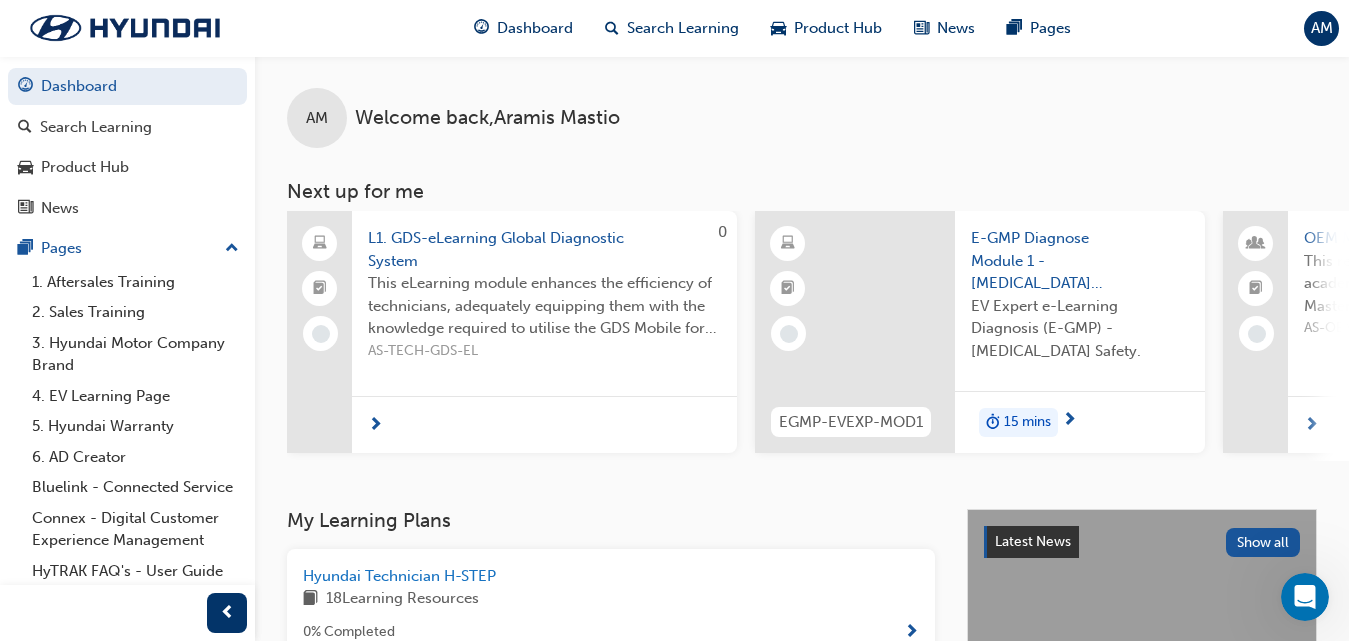 click on "L1. GDS-eLearning Global Diagnostic System" at bounding box center [544, 249] 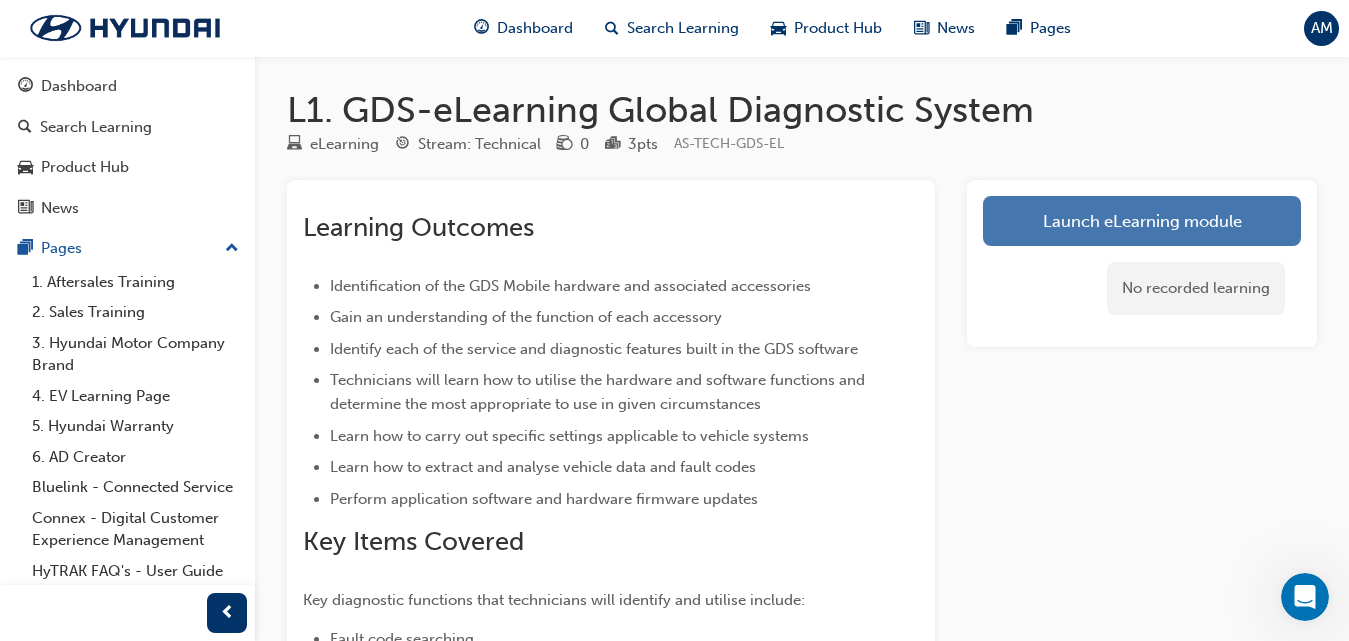 click on "Launch eLearning module" at bounding box center (1142, 221) 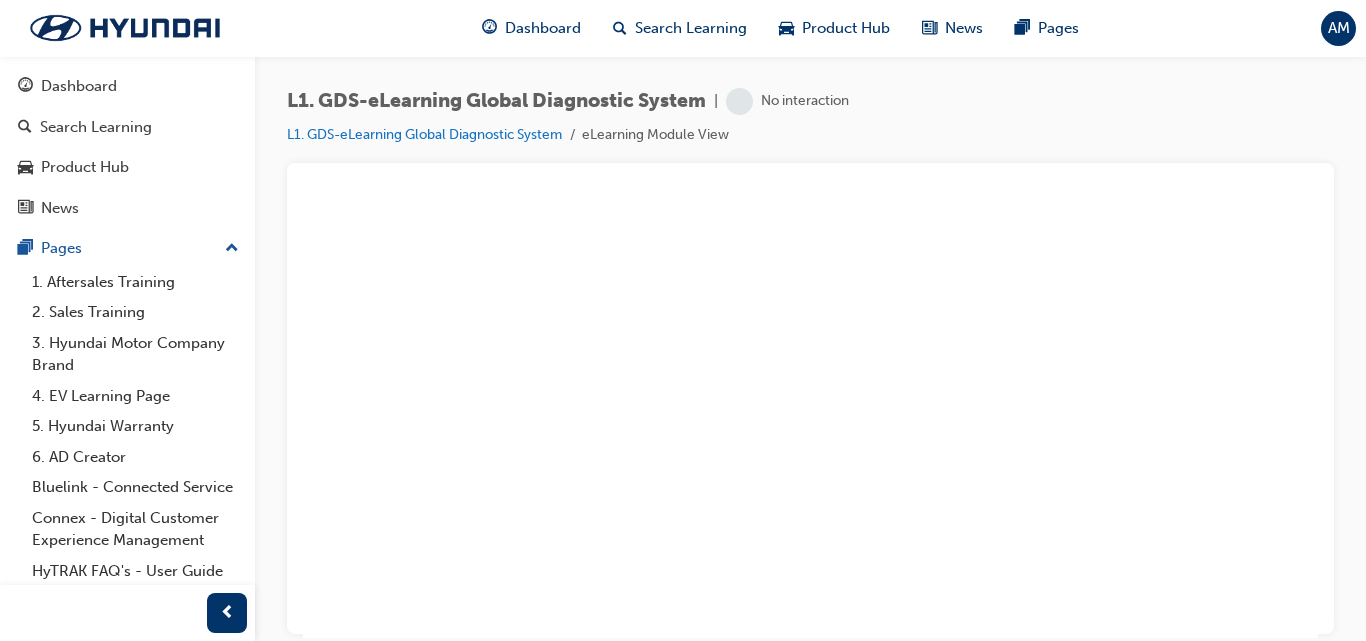 scroll, scrollTop: 0, scrollLeft: 0, axis: both 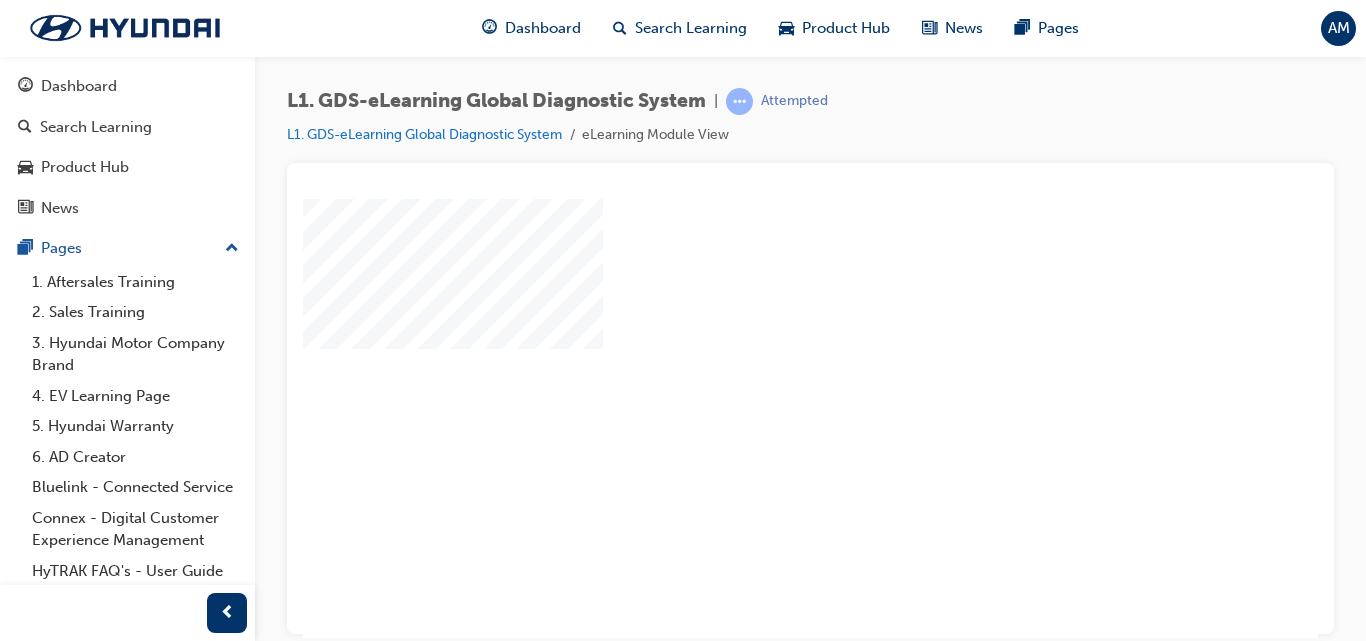 click at bounding box center (983, 558) 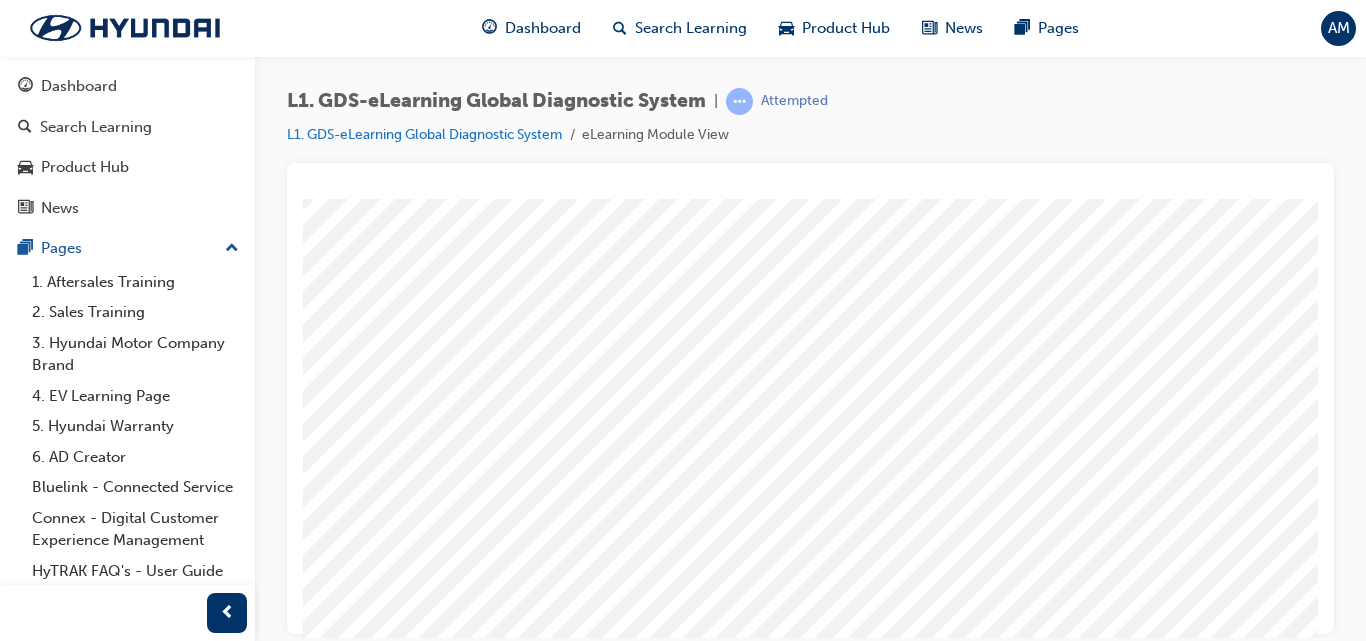 scroll, scrollTop: 0, scrollLeft: 0, axis: both 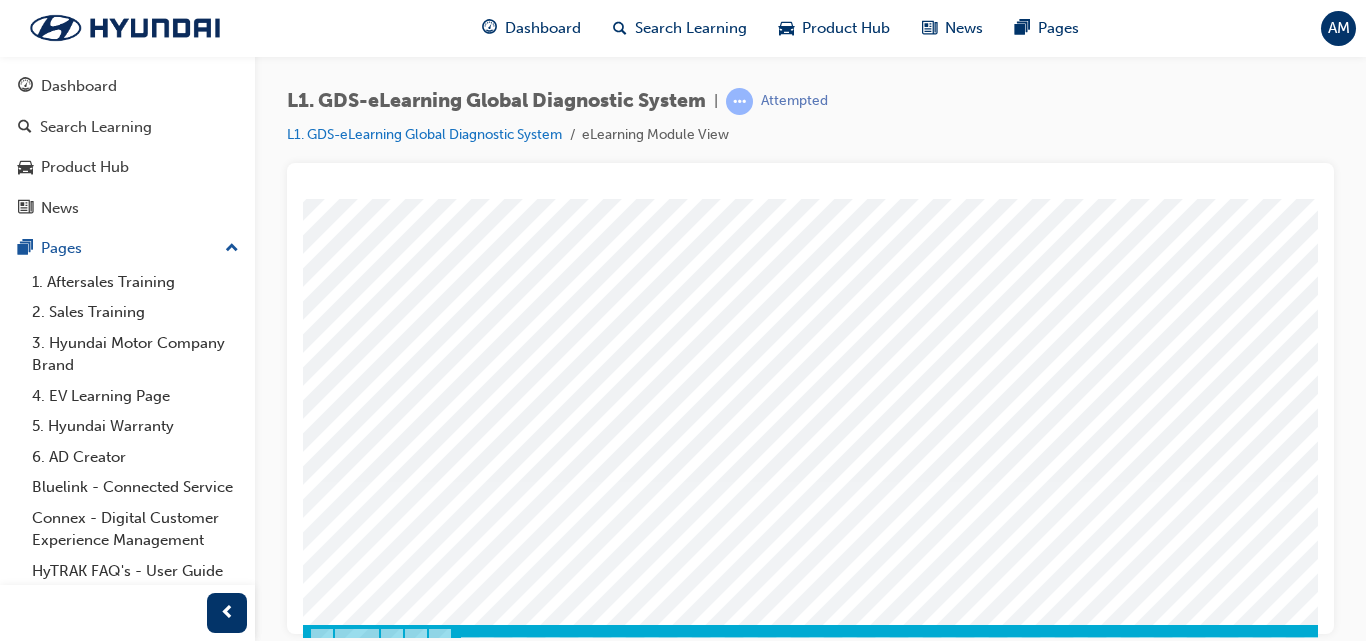 drag, startPoint x: 761, startPoint y: 396, endPoint x: 967, endPoint y: 551, distance: 257.80032 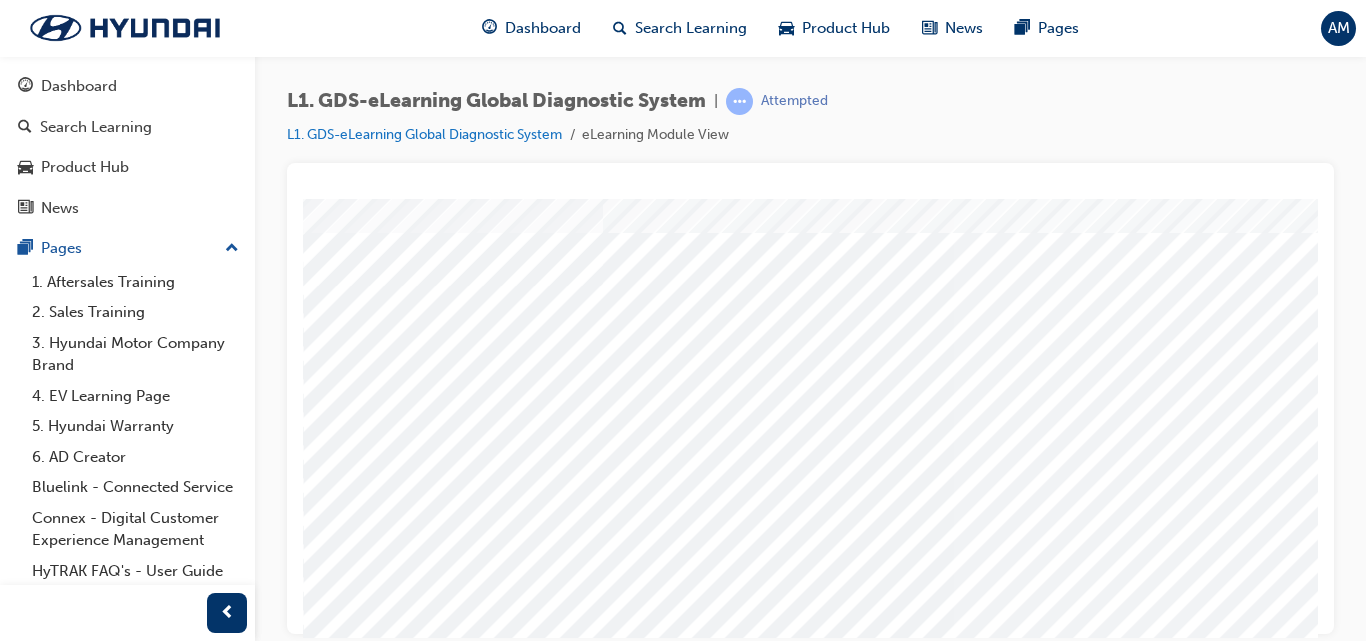 scroll, scrollTop: 70, scrollLeft: 0, axis: vertical 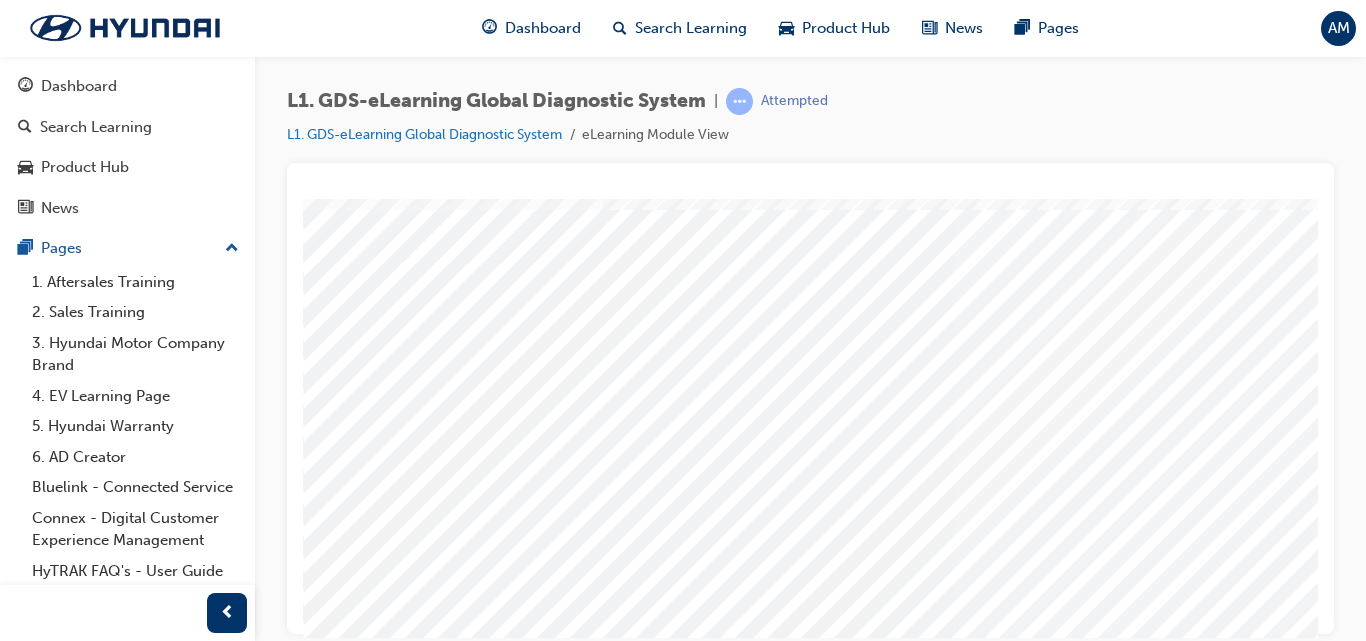 click at bounding box center (590, 2588) 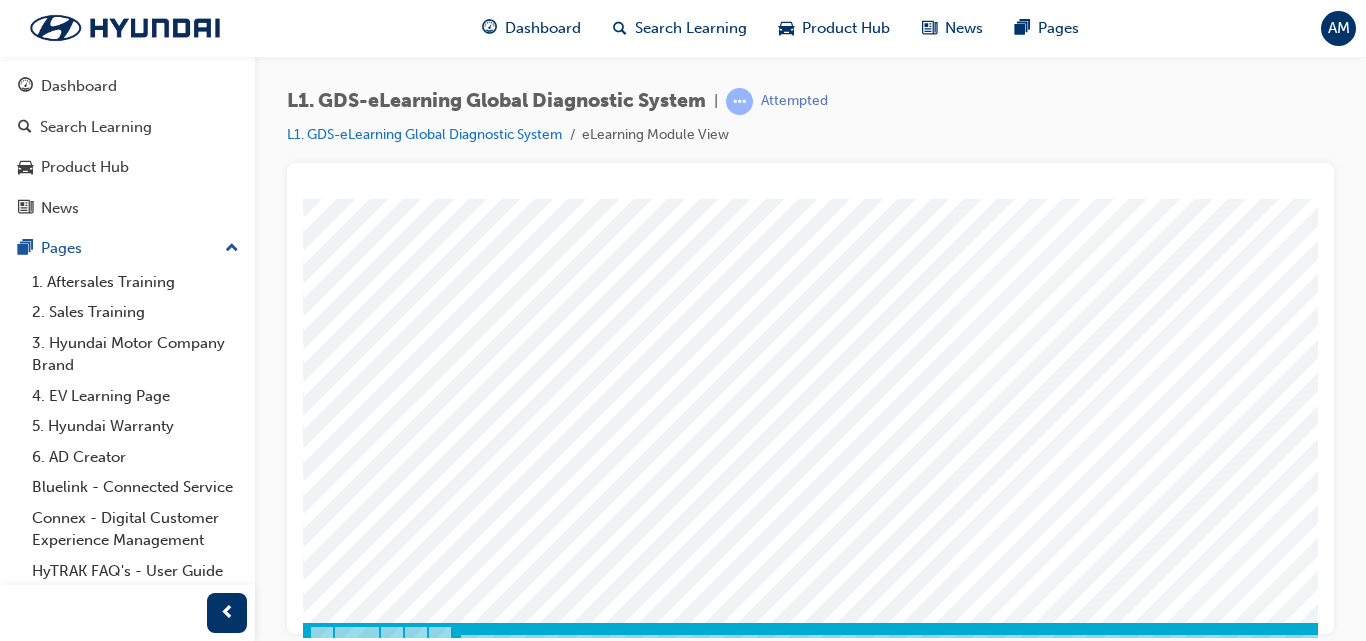 scroll, scrollTop: 328, scrollLeft: 0, axis: vertical 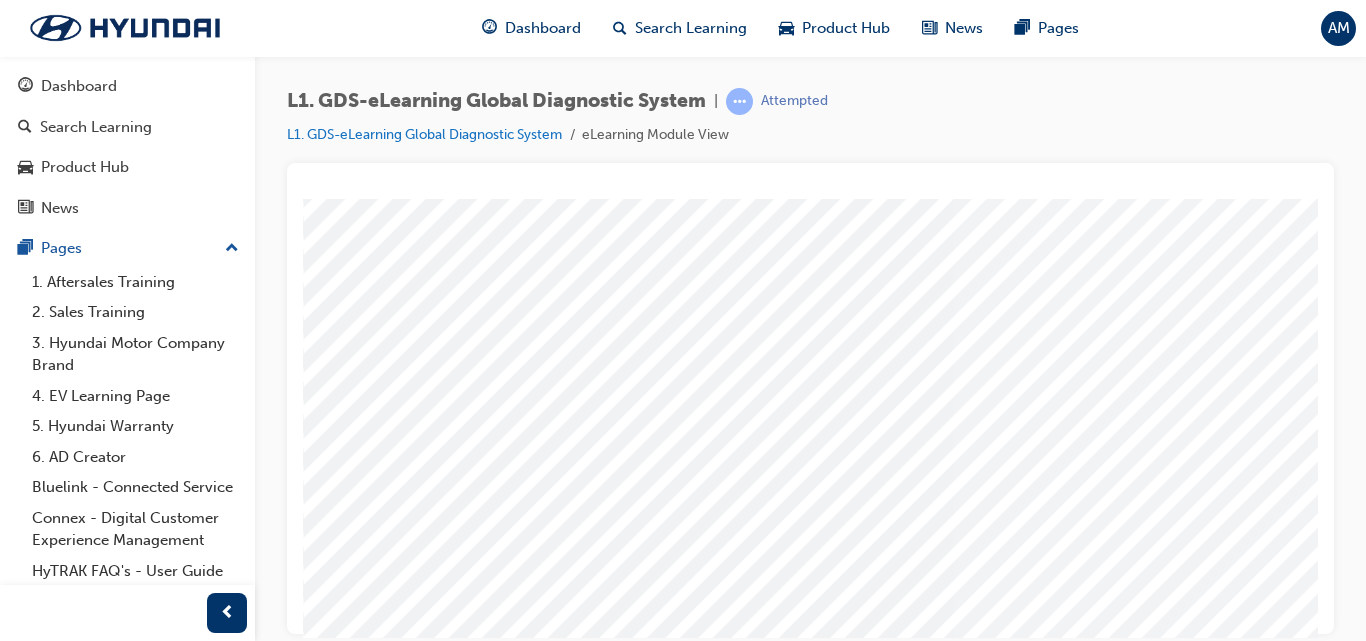drag, startPoint x: 569, startPoint y: 471, endPoint x: 691, endPoint y: 572, distance: 158.38245 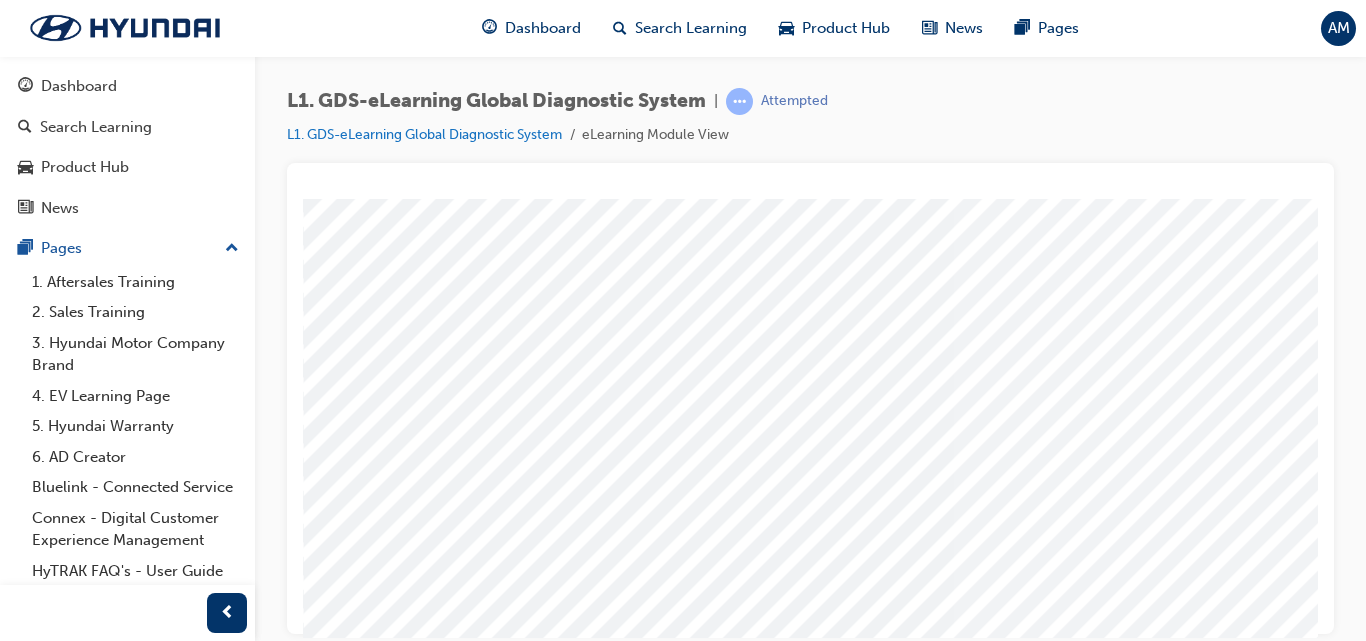 scroll, scrollTop: 328, scrollLeft: 0, axis: vertical 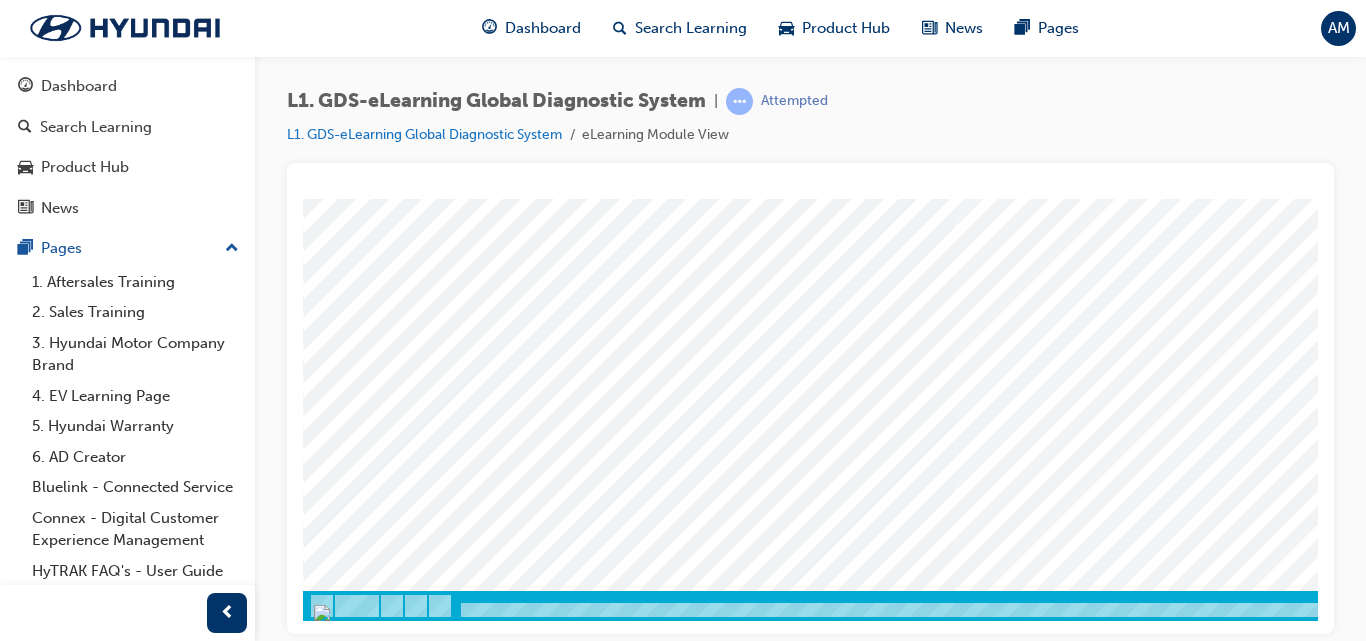 click at bounding box center (322, 612) 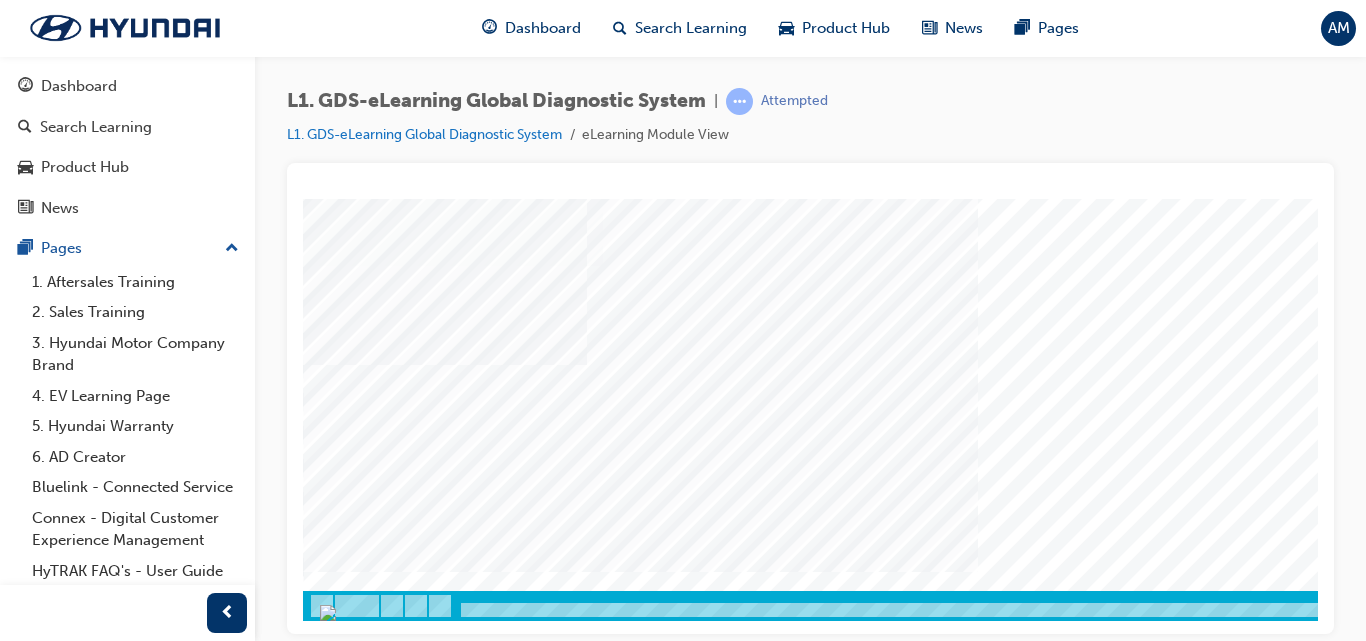 scroll, scrollTop: 0, scrollLeft: 0, axis: both 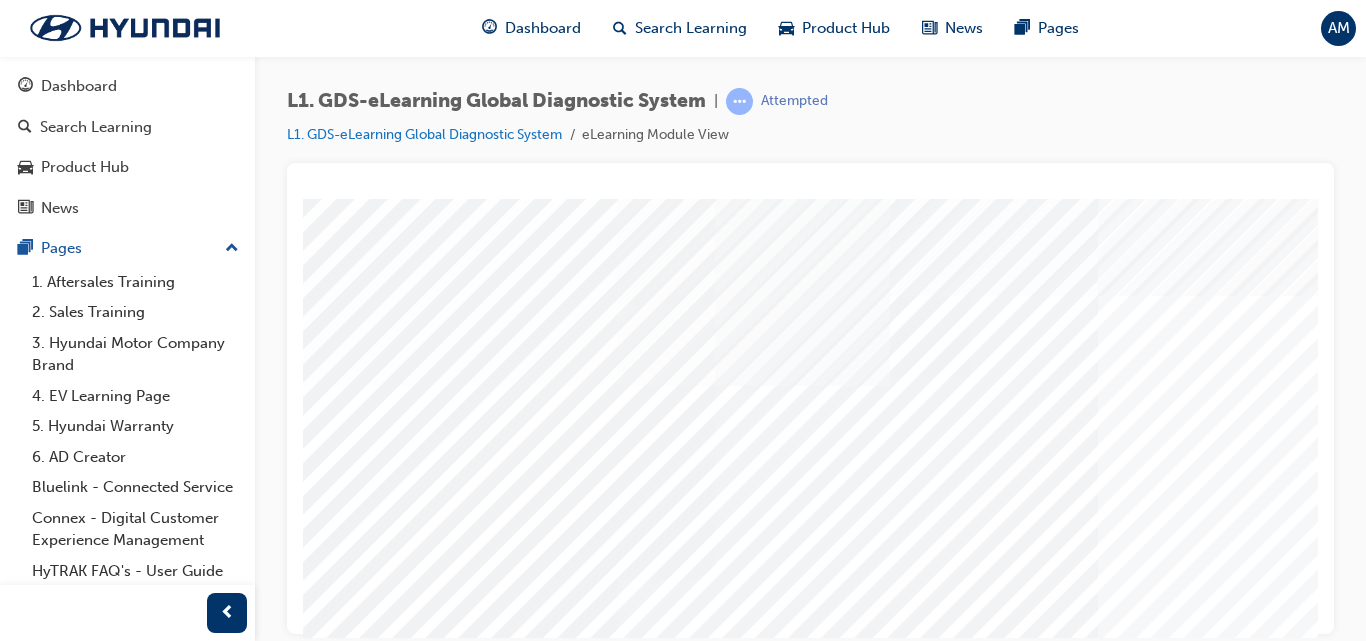 click on "Content Image Right" at bounding box center [983, 573] 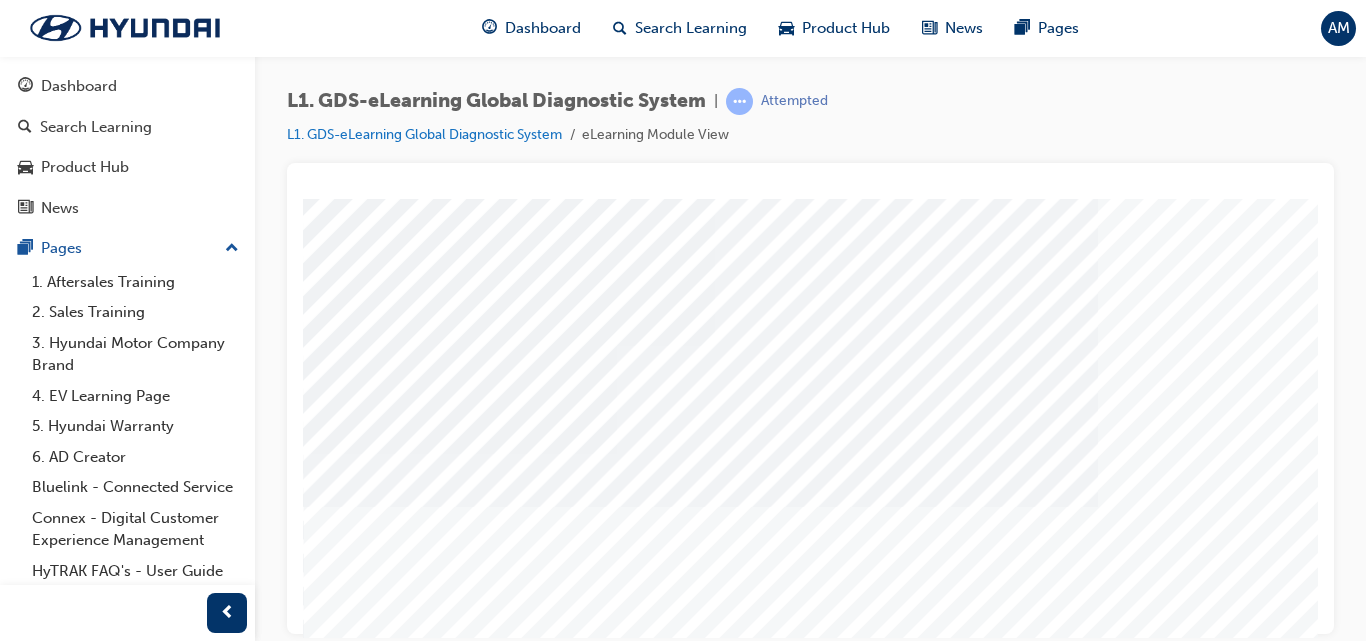 scroll, scrollTop: 328, scrollLeft: 0, axis: vertical 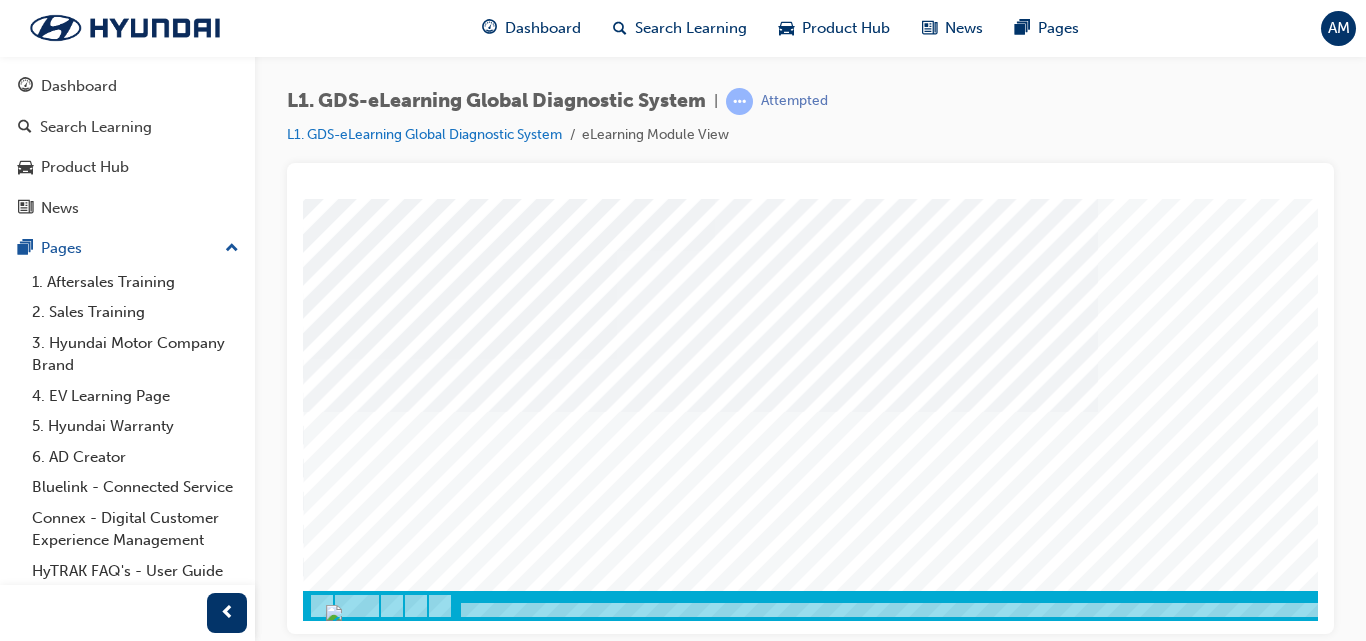 click on "Content Image Right" at bounding box center [983, 245] 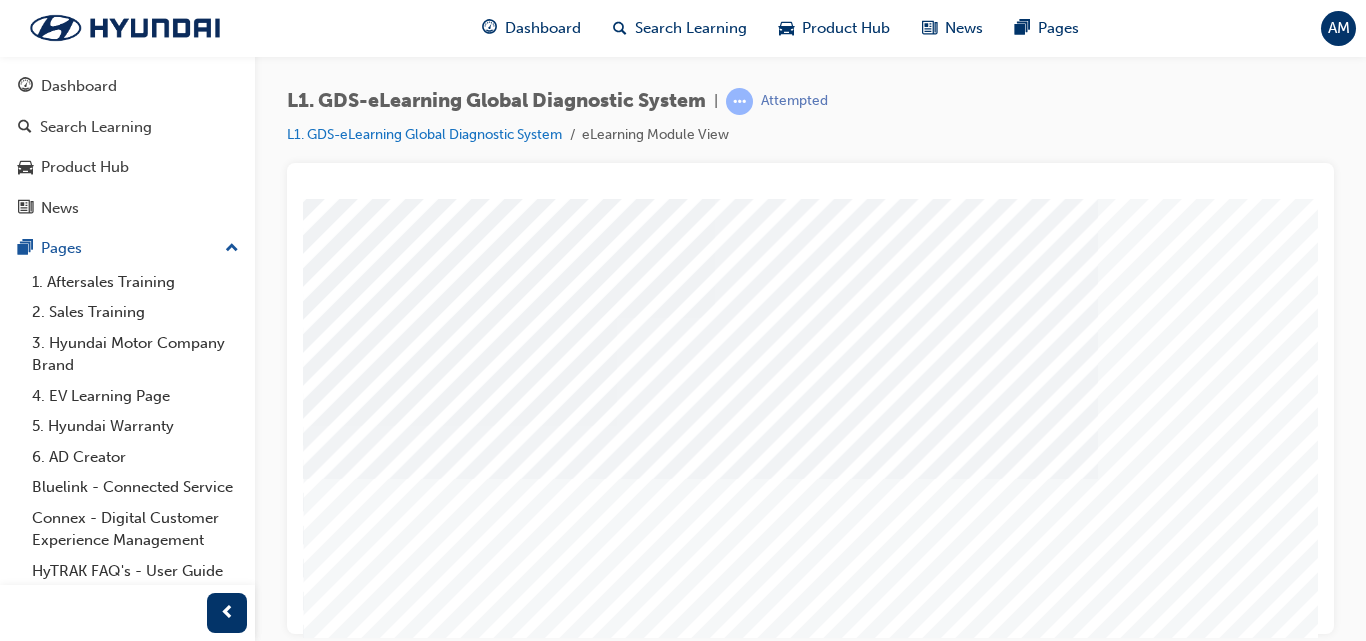 scroll, scrollTop: 255, scrollLeft: 0, axis: vertical 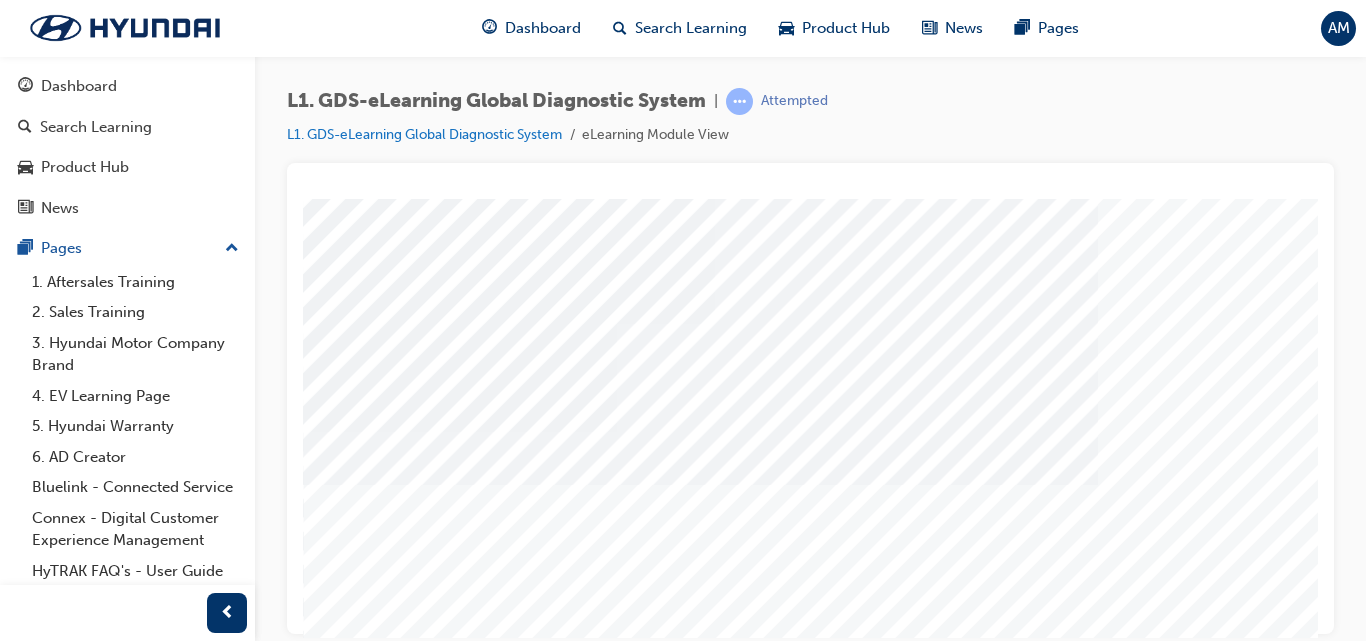 click at bounding box center (698, 2782) 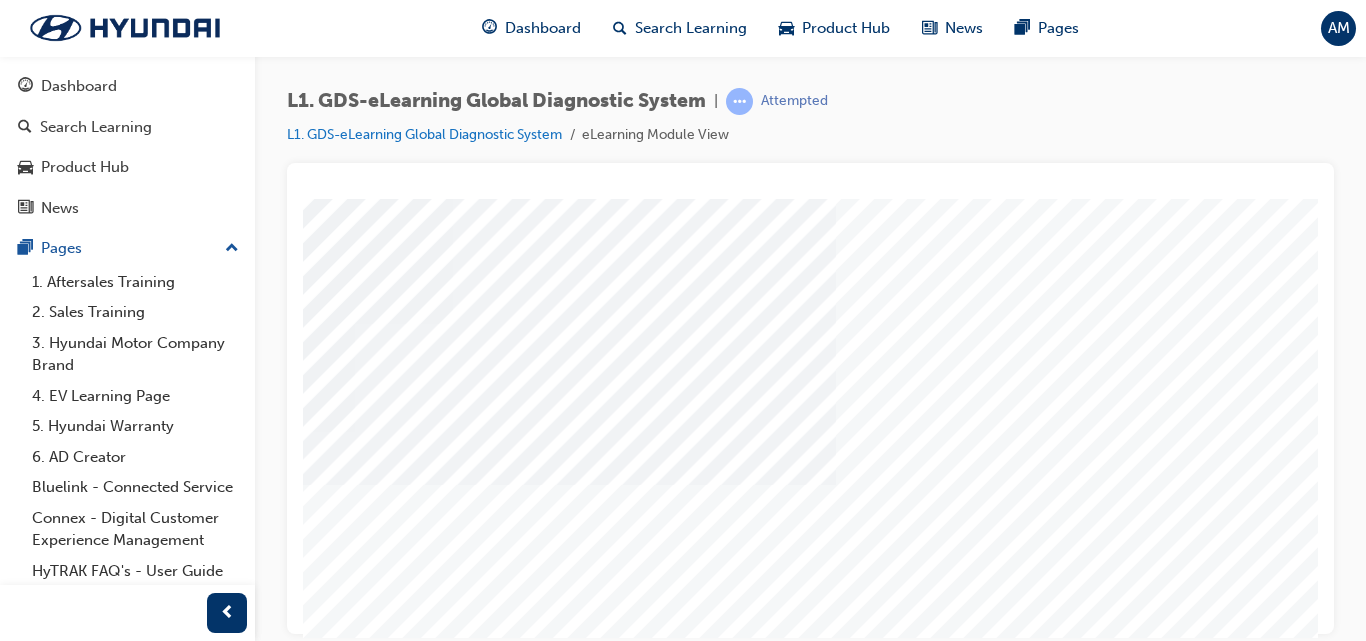 scroll, scrollTop: 255, scrollLeft: 362, axis: both 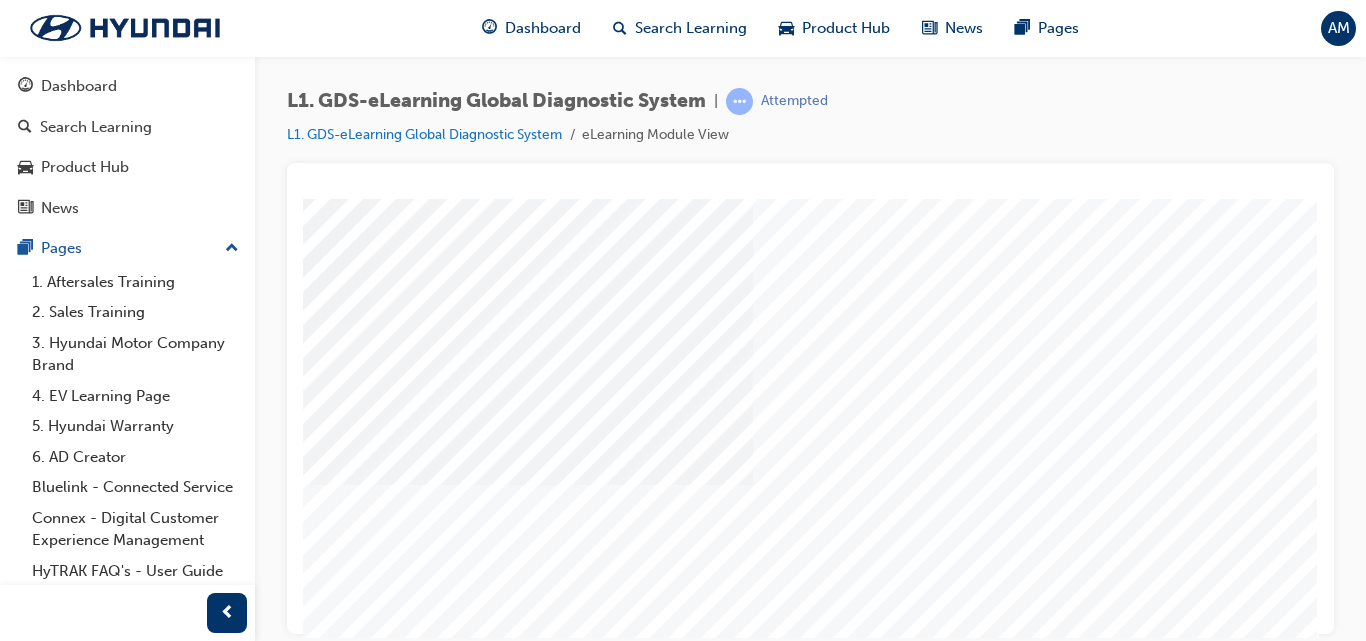 click at bounding box center (28, 3073) 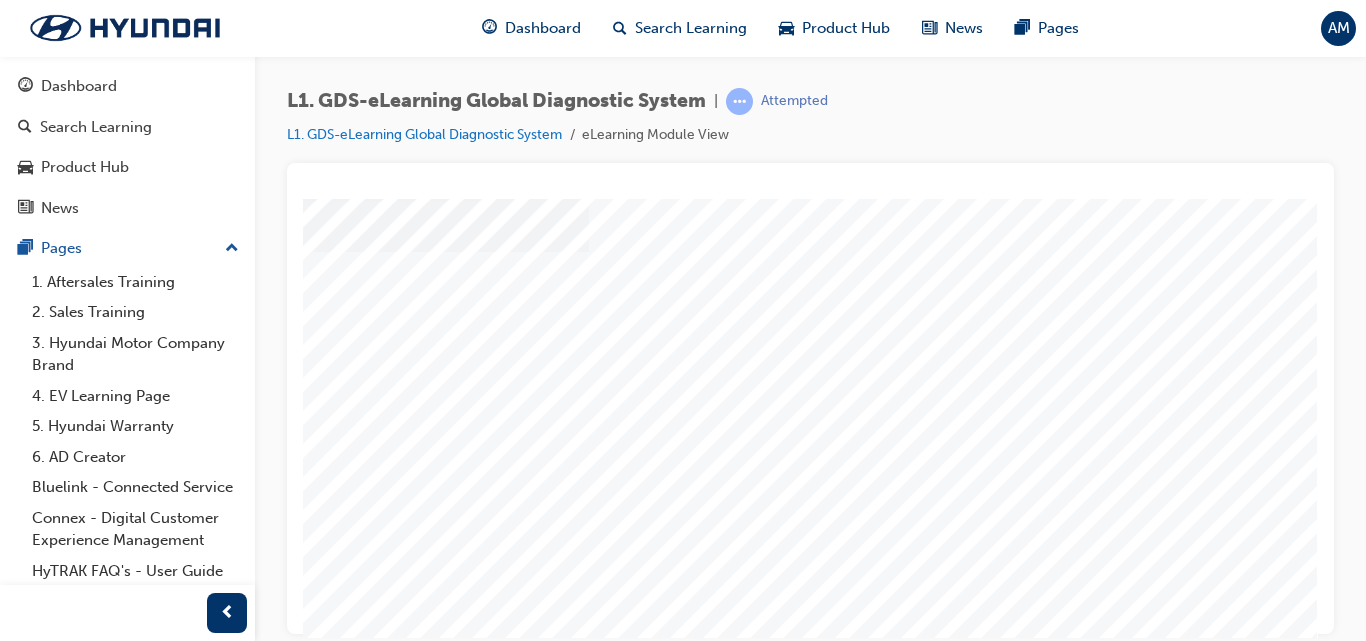 scroll, scrollTop: 260, scrollLeft: 362, axis: both 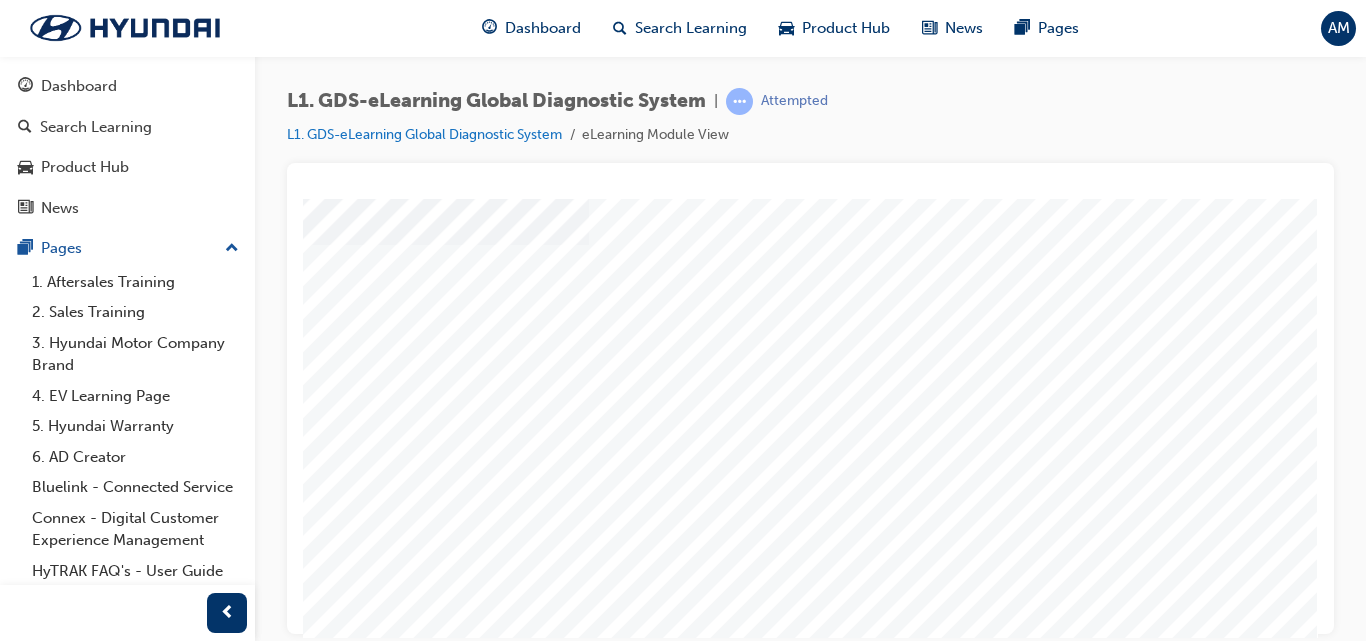 click at bounding box center (28, 1091) 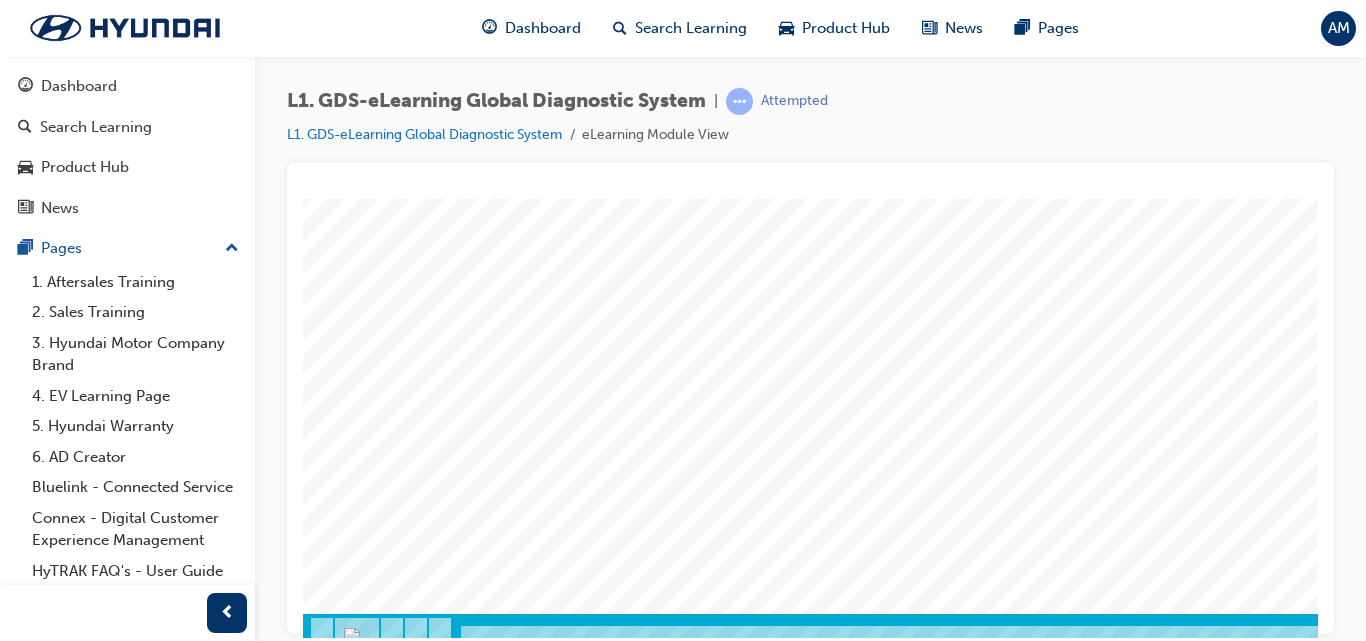 scroll, scrollTop: 328, scrollLeft: 0, axis: vertical 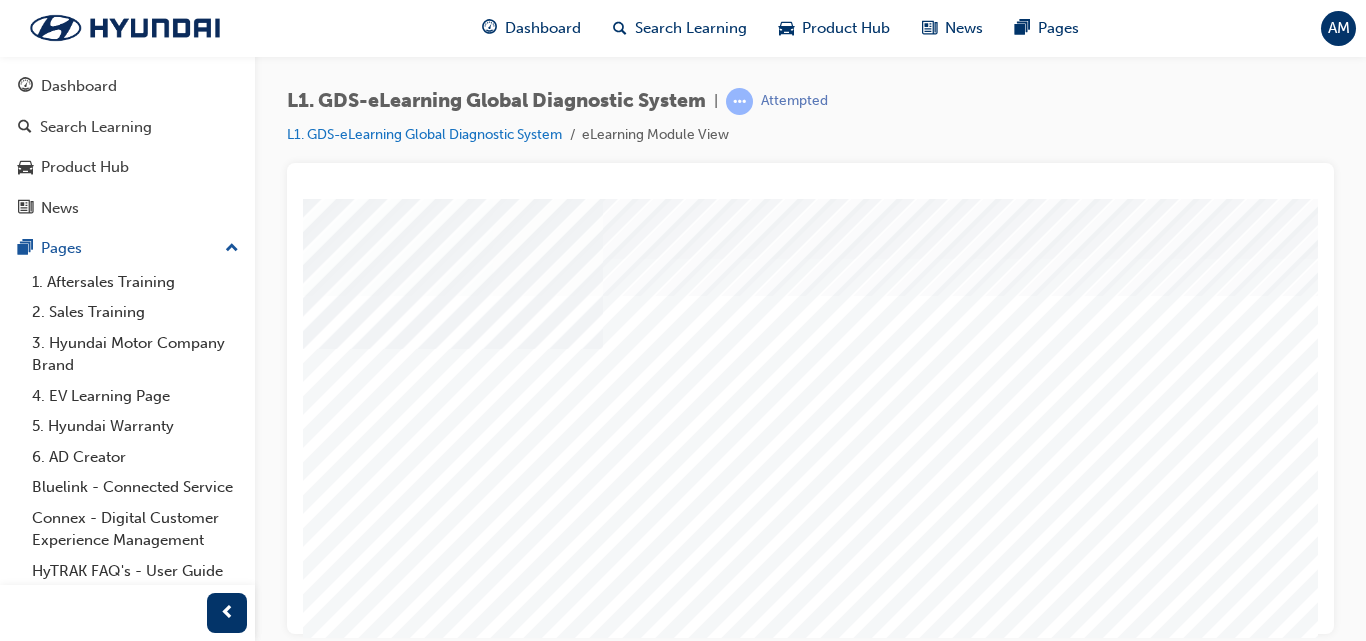 click on "L1. GDS-eLearning Global Diagnostic System | Attempted L1. GDS-eLearning Global Diagnostic System eLearning Module View" at bounding box center [810, 323] 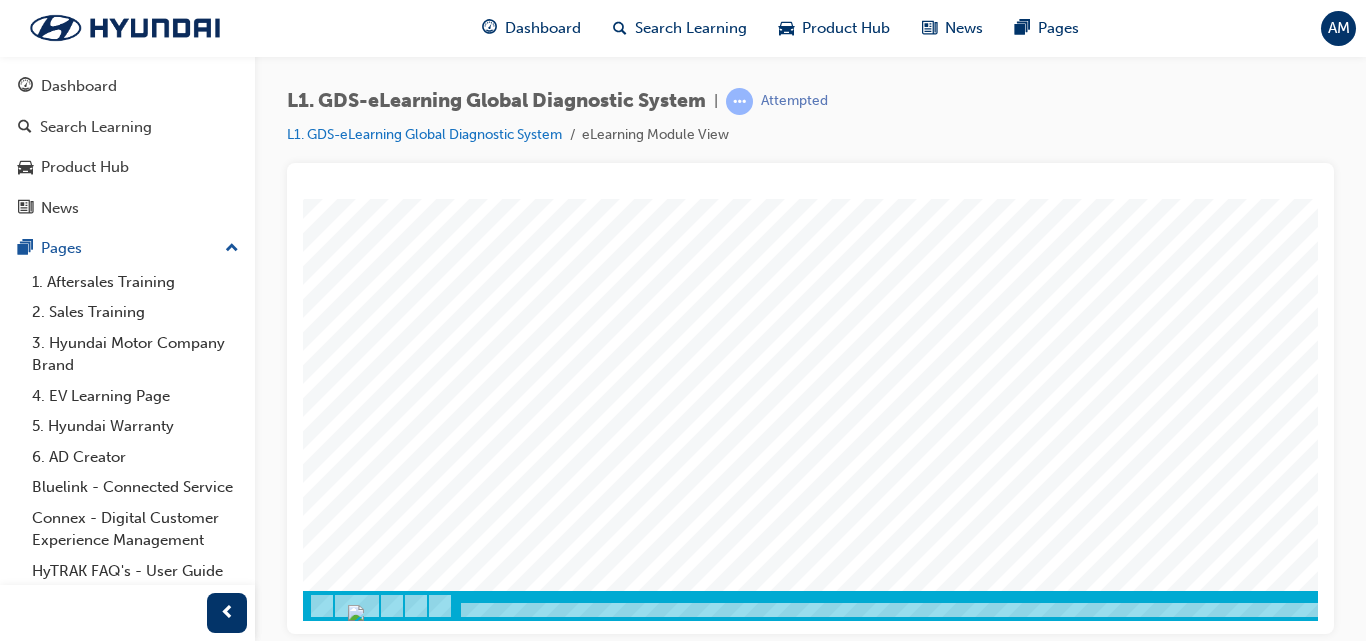 scroll, scrollTop: 328, scrollLeft: 362, axis: both 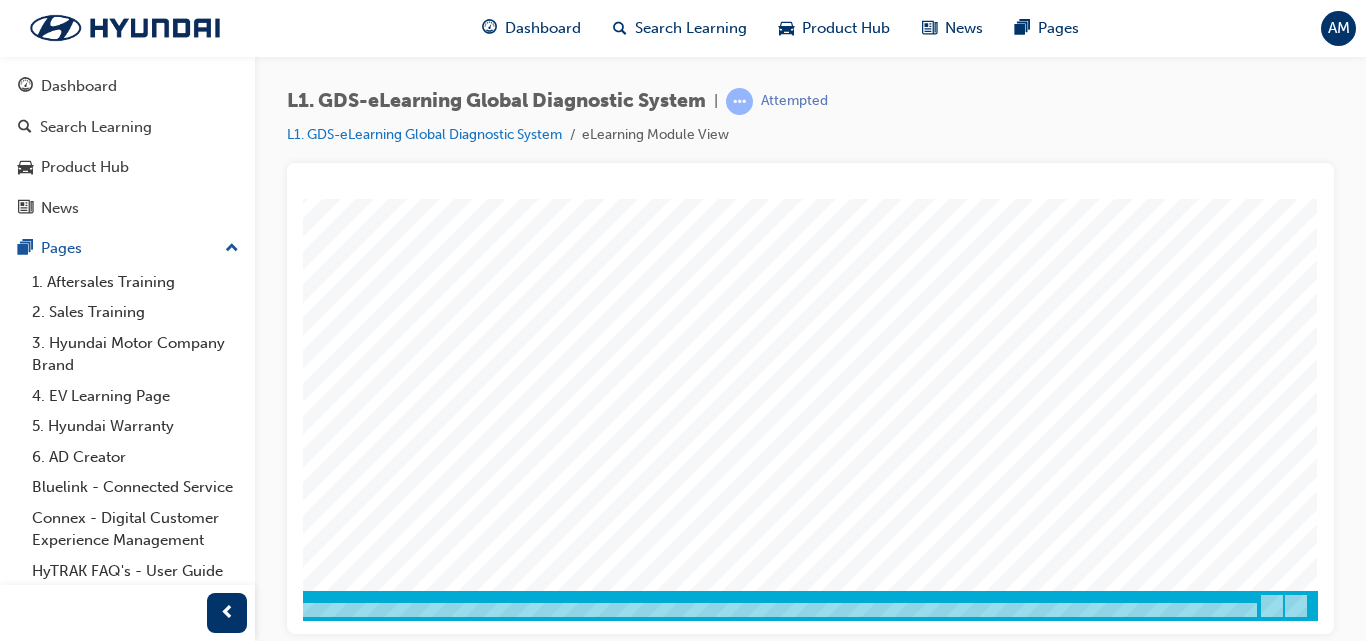click at bounding box center (28, 717) 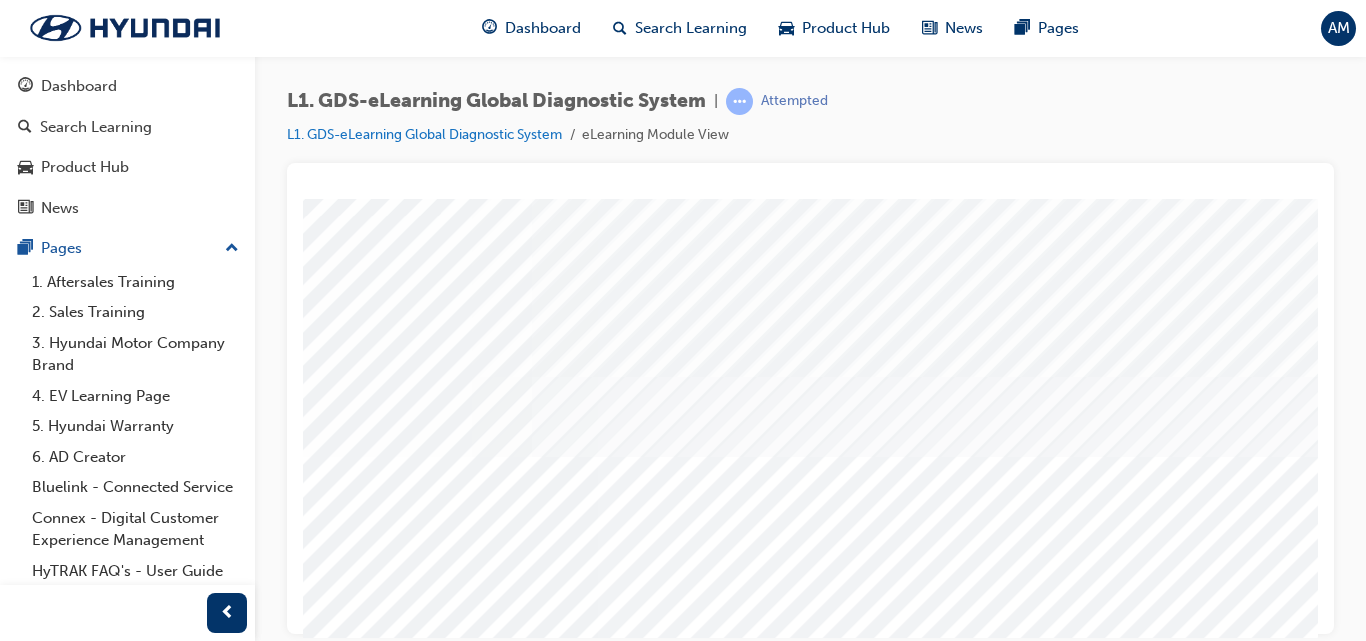 scroll, scrollTop: 133, scrollLeft: 62, axis: both 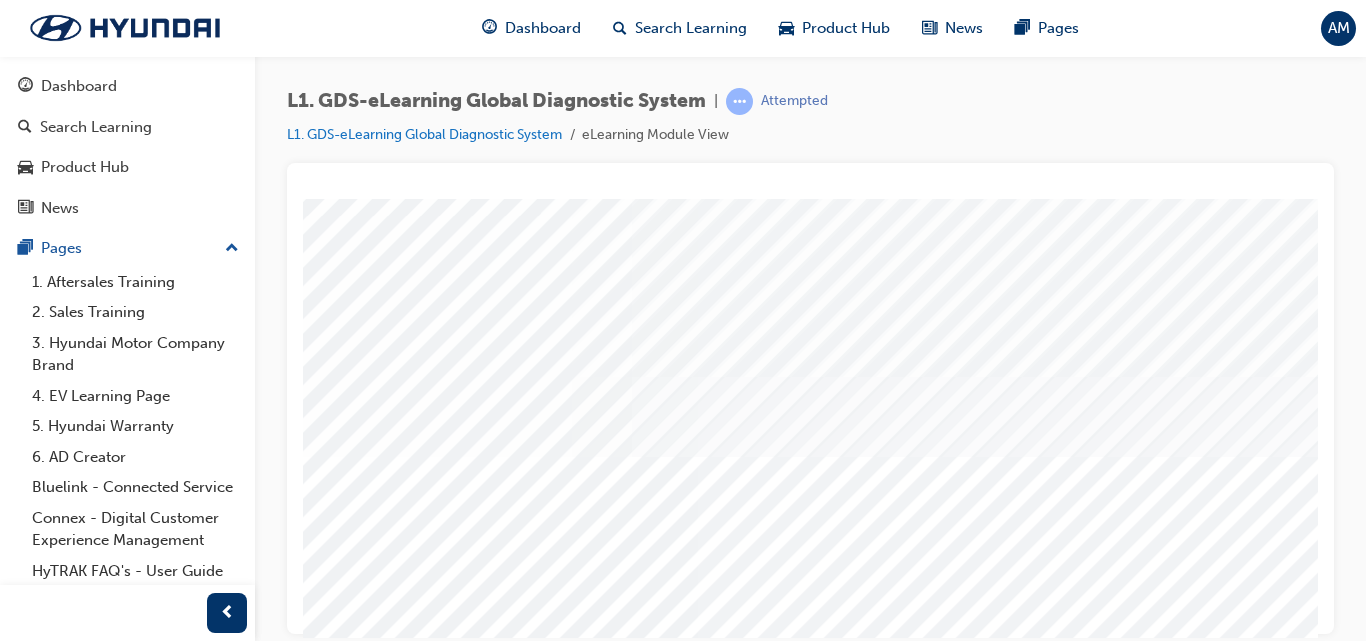 click at bounding box center (366, 2433) 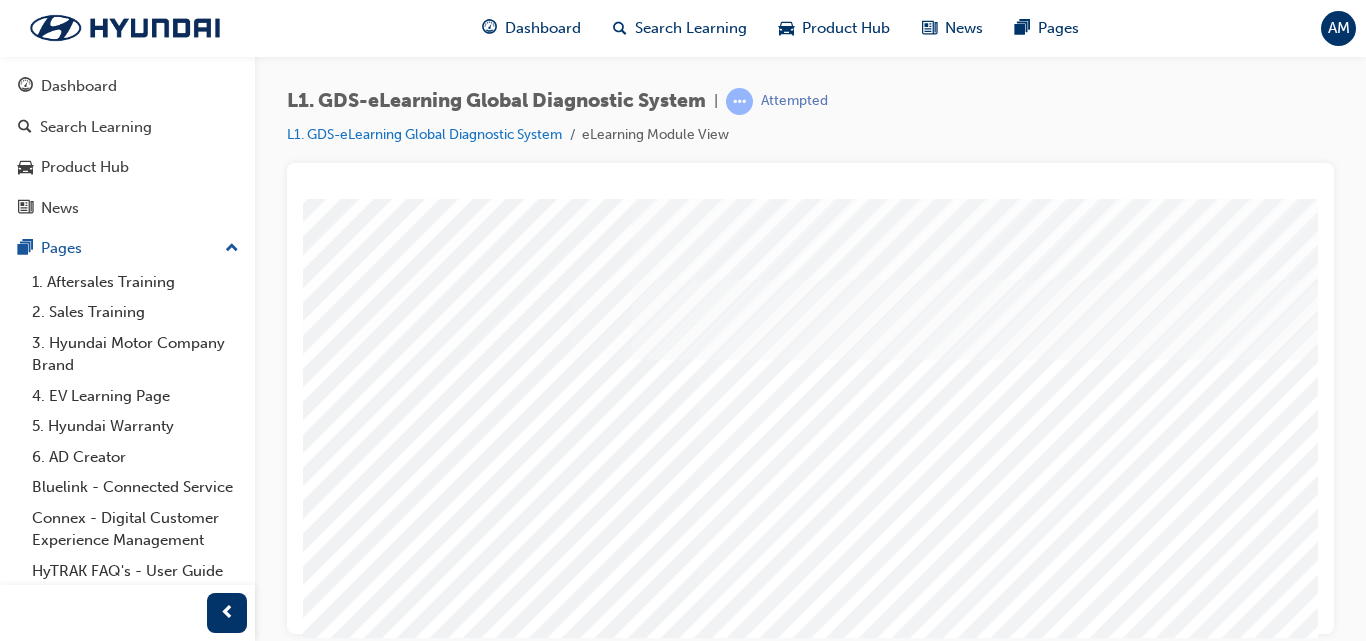 scroll, scrollTop: 233, scrollLeft: 62, axis: both 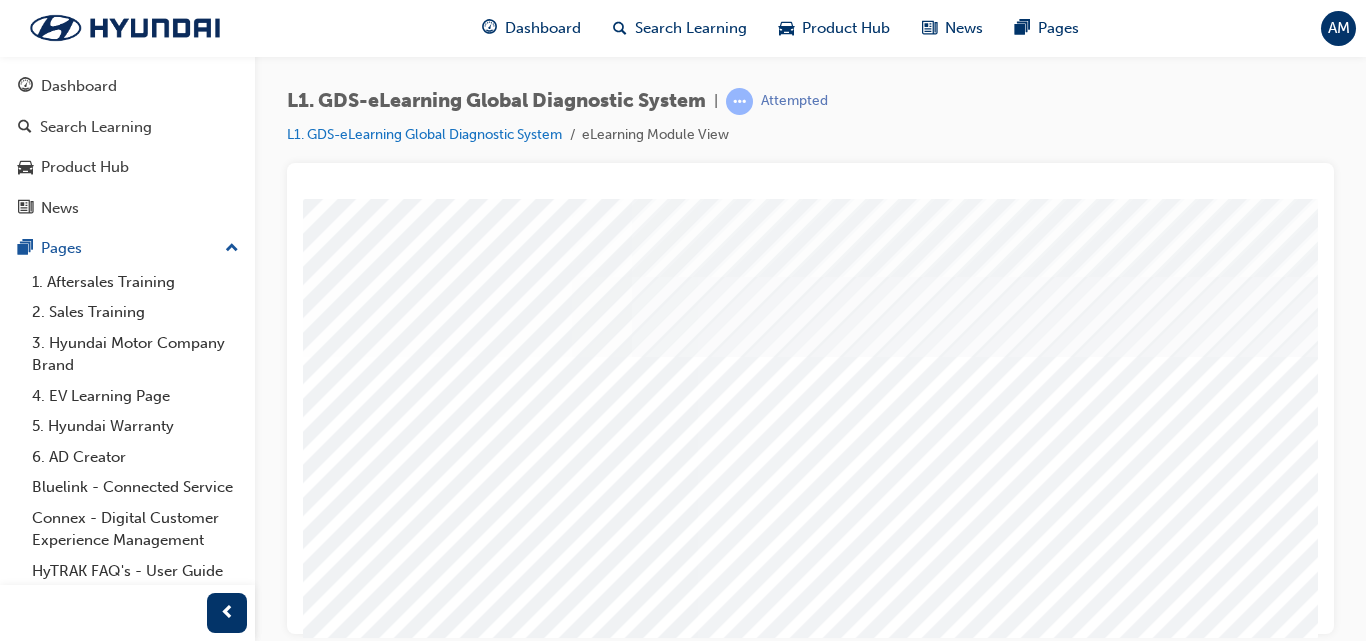 drag, startPoint x: 966, startPoint y: 369, endPoint x: 575, endPoint y: 427, distance: 395.27838 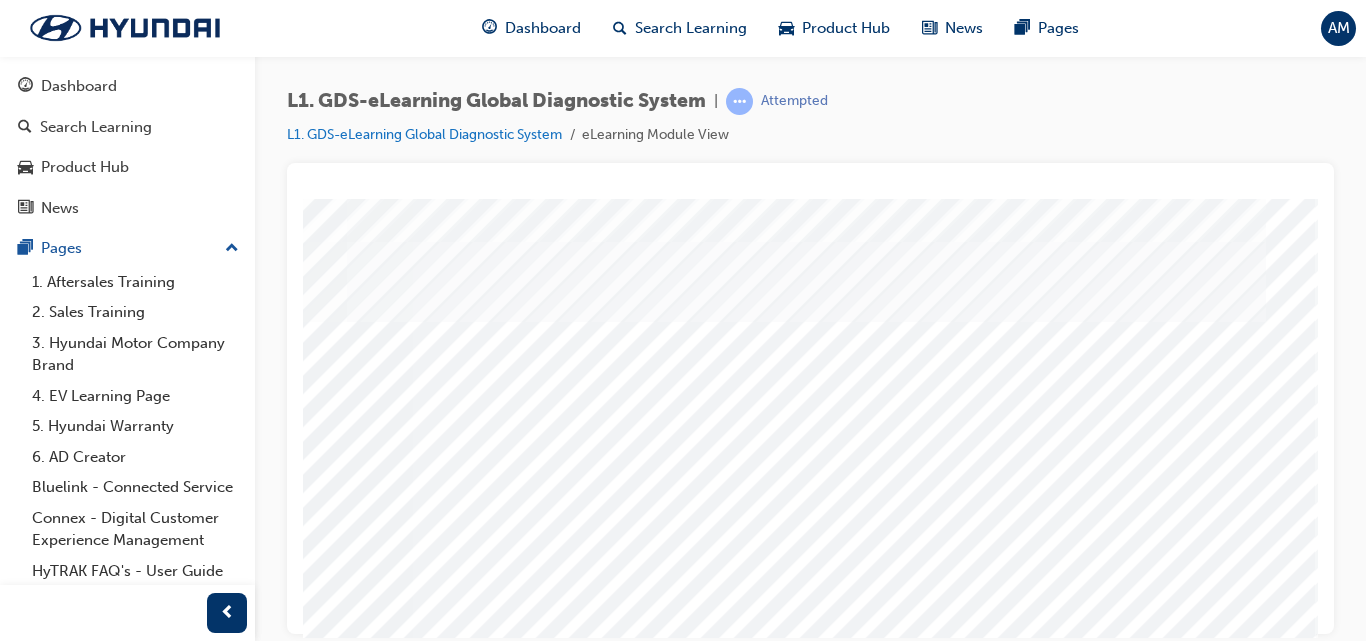 scroll, scrollTop: 328, scrollLeft: 362, axis: both 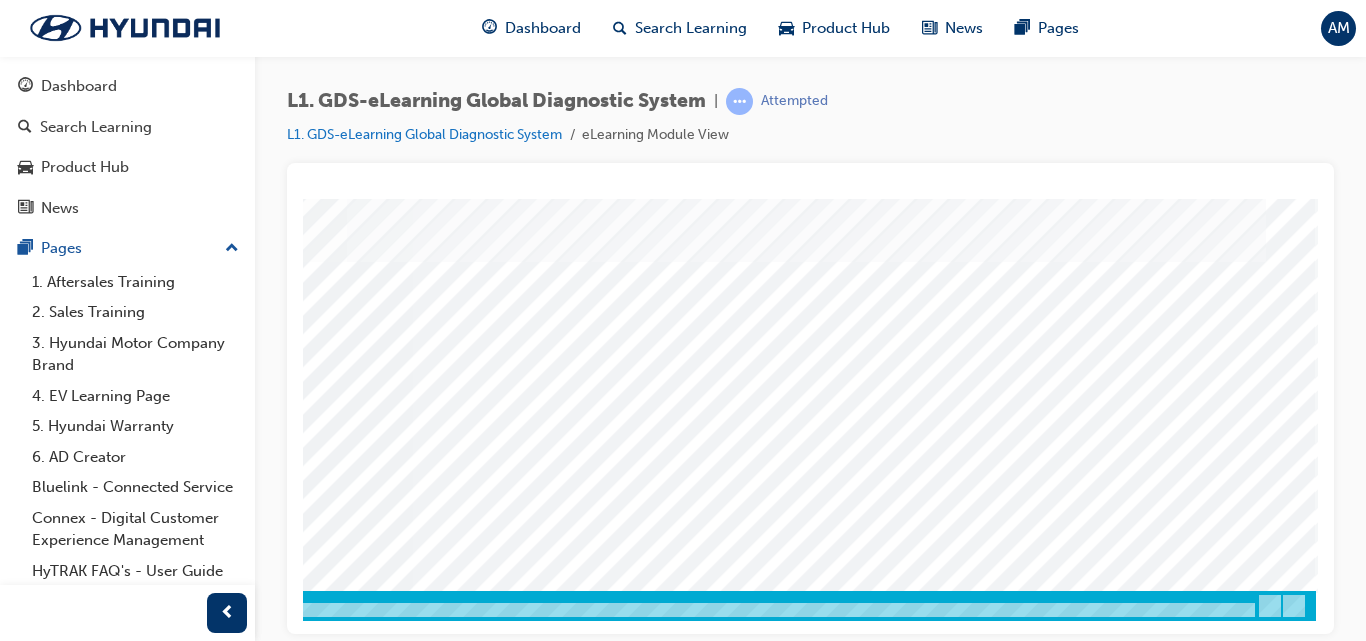 drag, startPoint x: 843, startPoint y: 394, endPoint x: 666, endPoint y: 412, distance: 177.9129 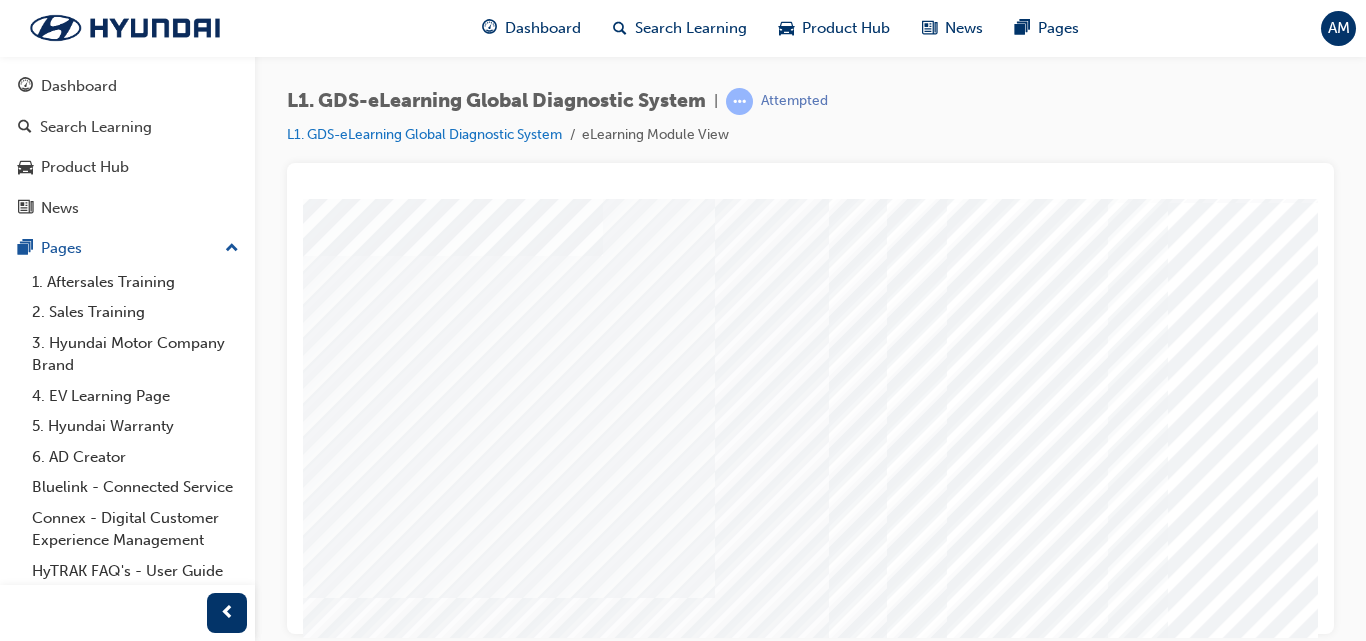 scroll, scrollTop: 100, scrollLeft: 0, axis: vertical 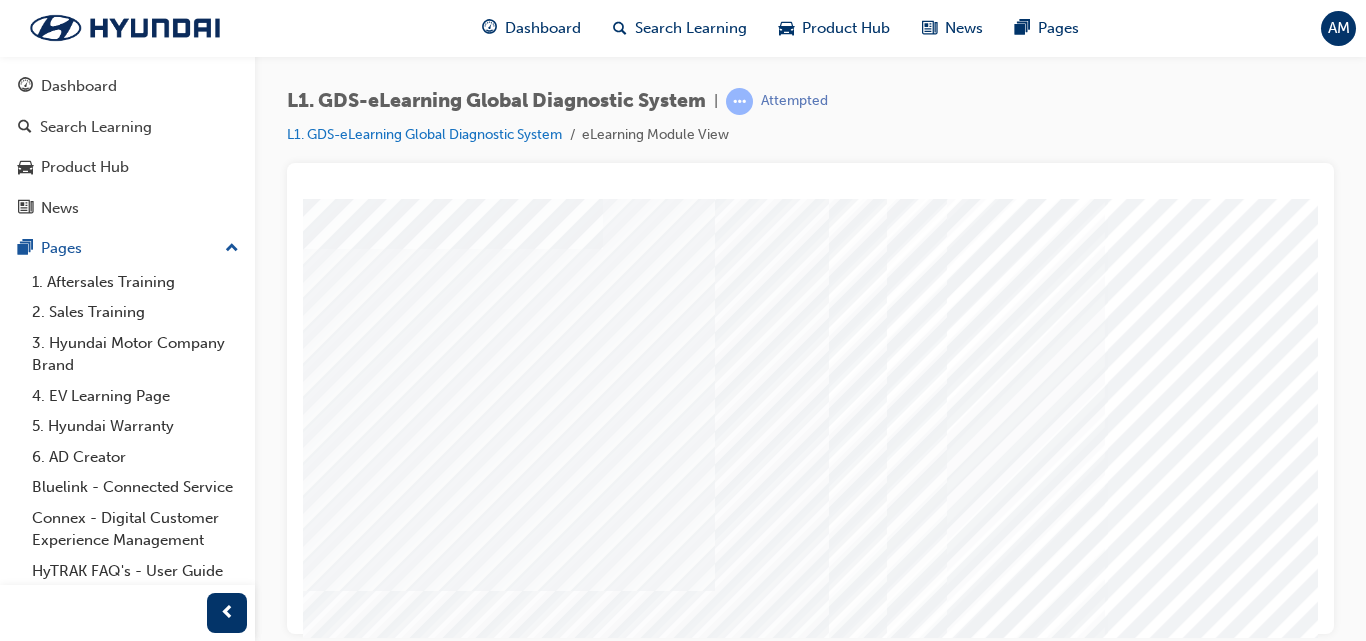 click at bounding box center (328, 6608) 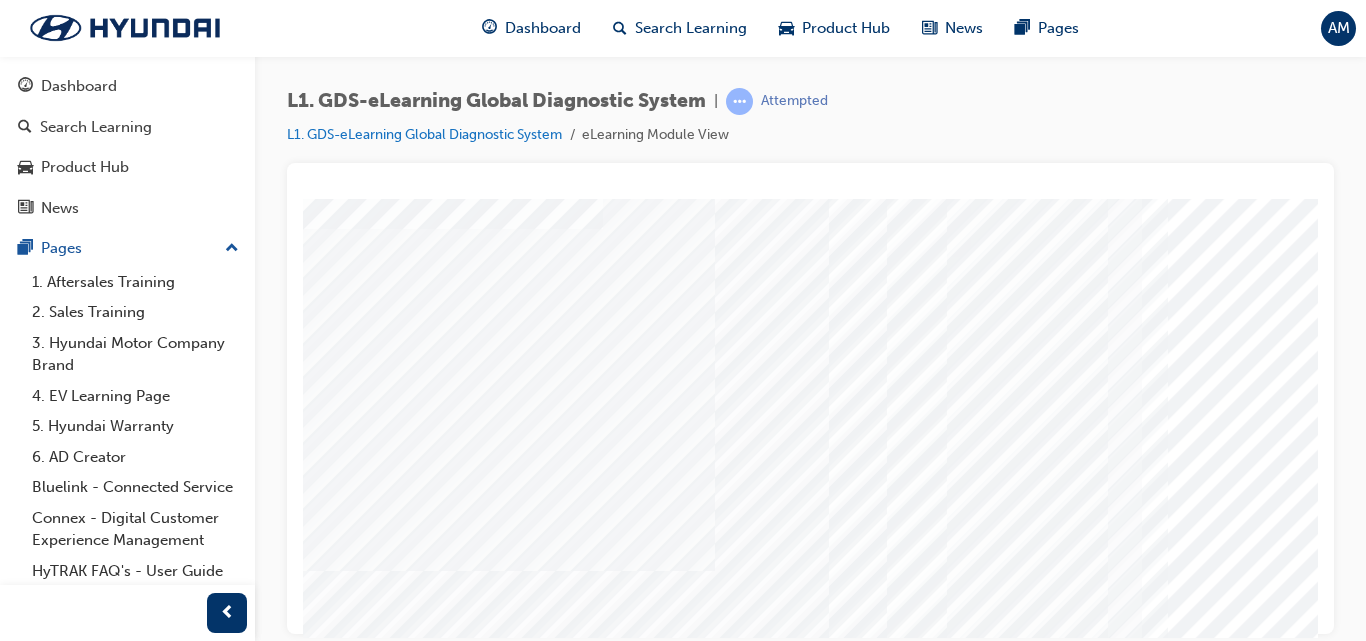 scroll, scrollTop: 117, scrollLeft: 0, axis: vertical 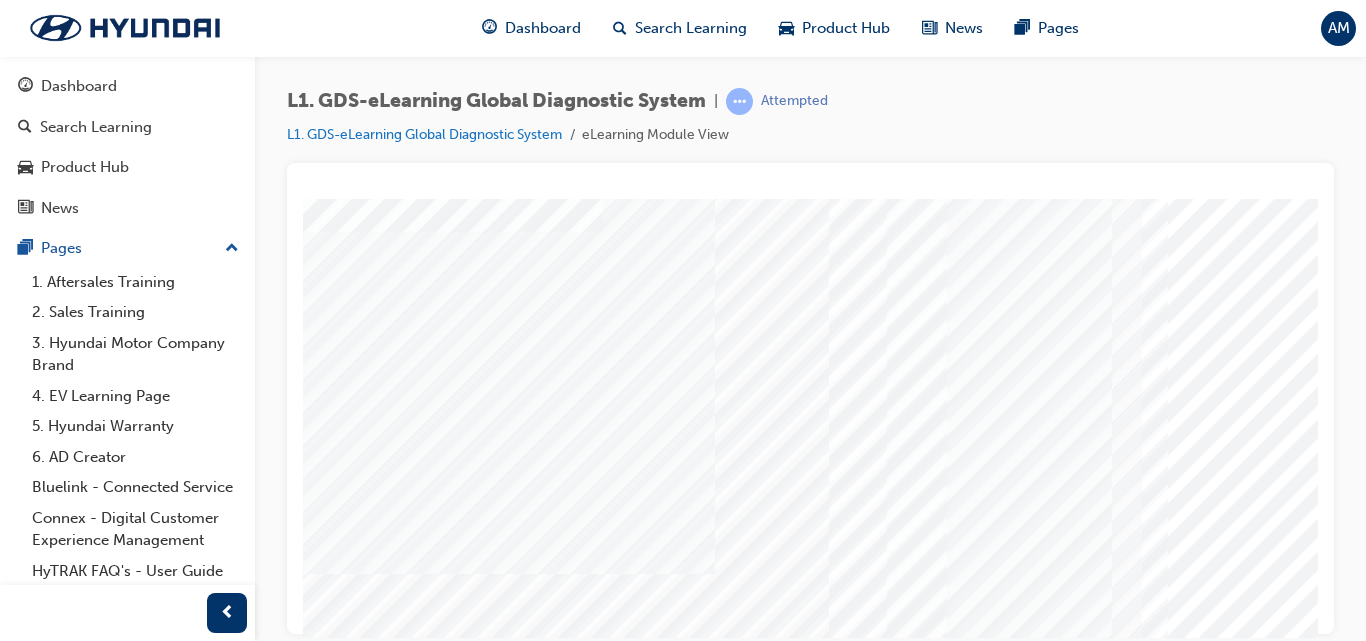 click at bounding box center [328, 6641] 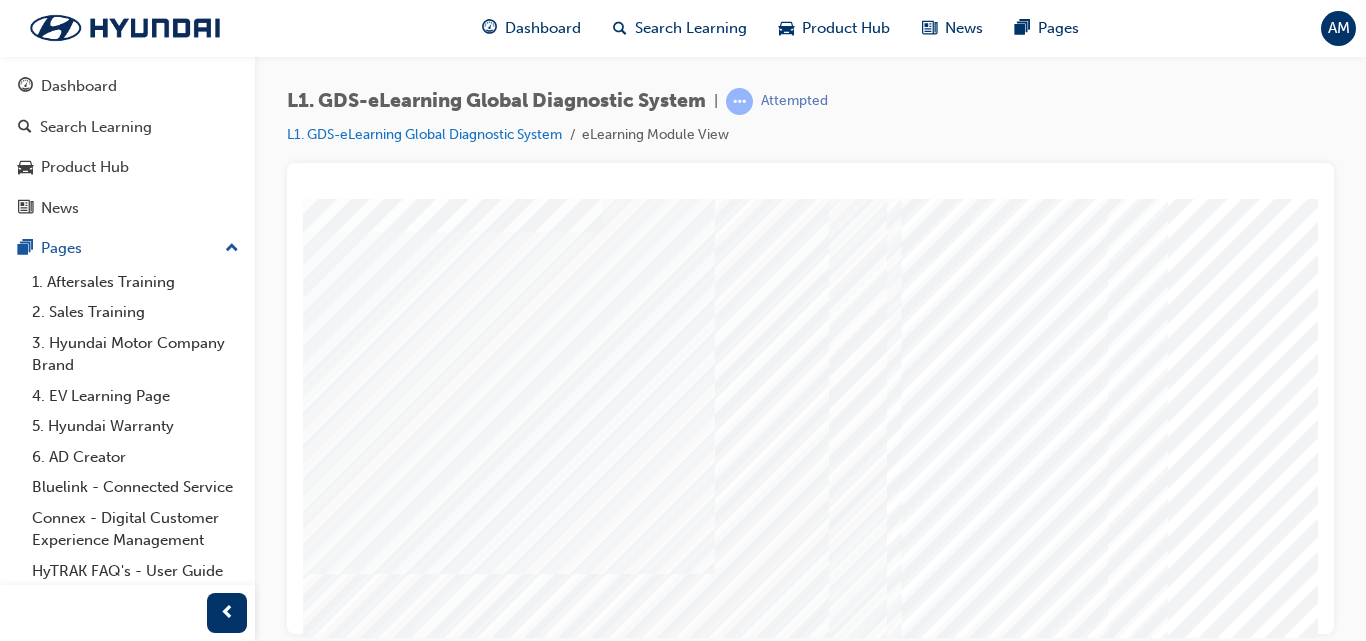 click at bounding box center [328, 6691] 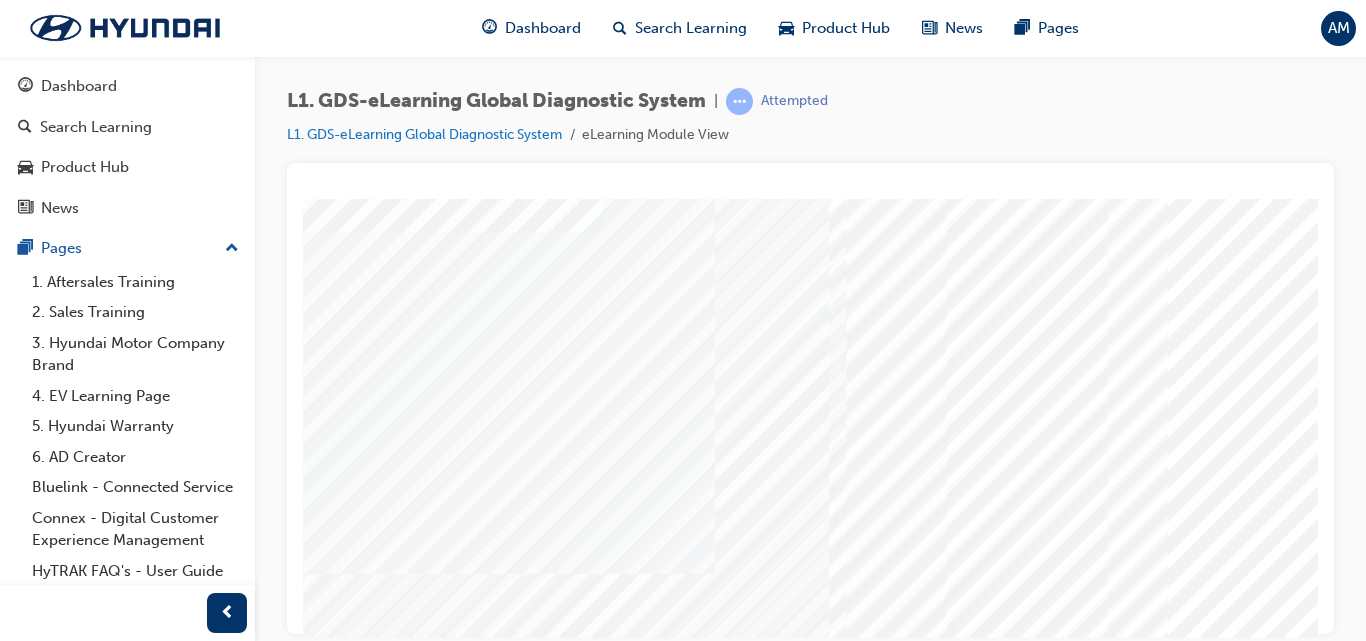click at bounding box center (328, 6741) 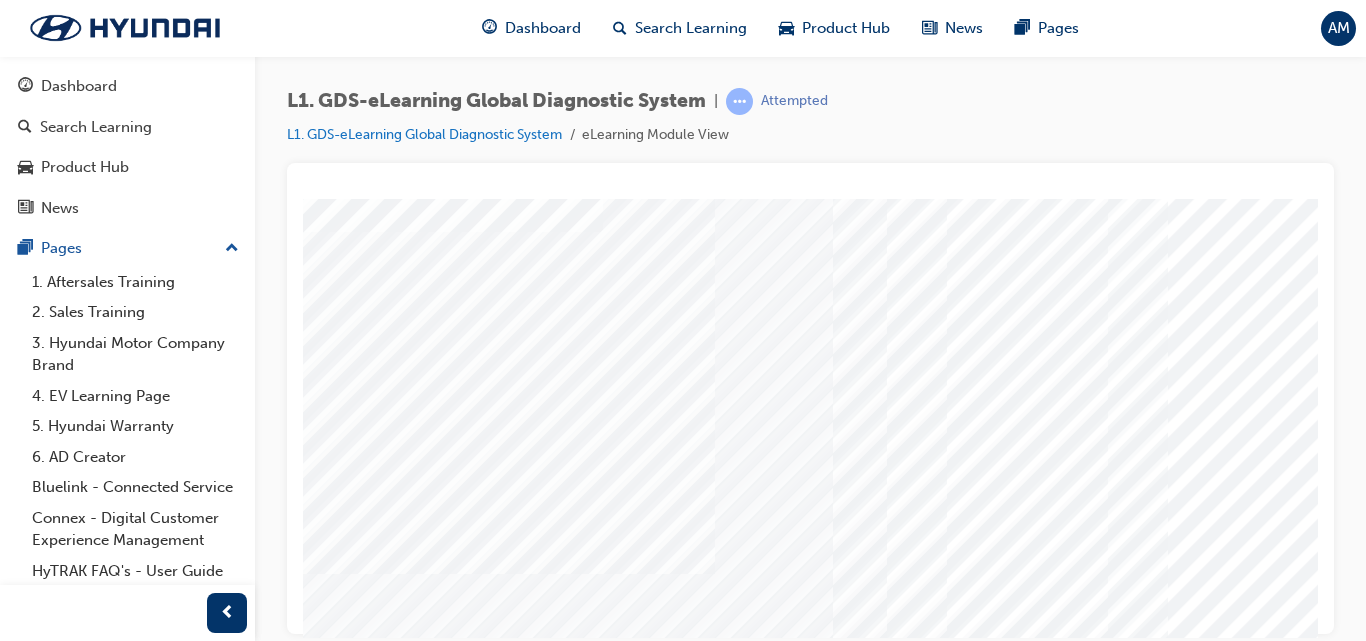 click at bounding box center [328, 6791] 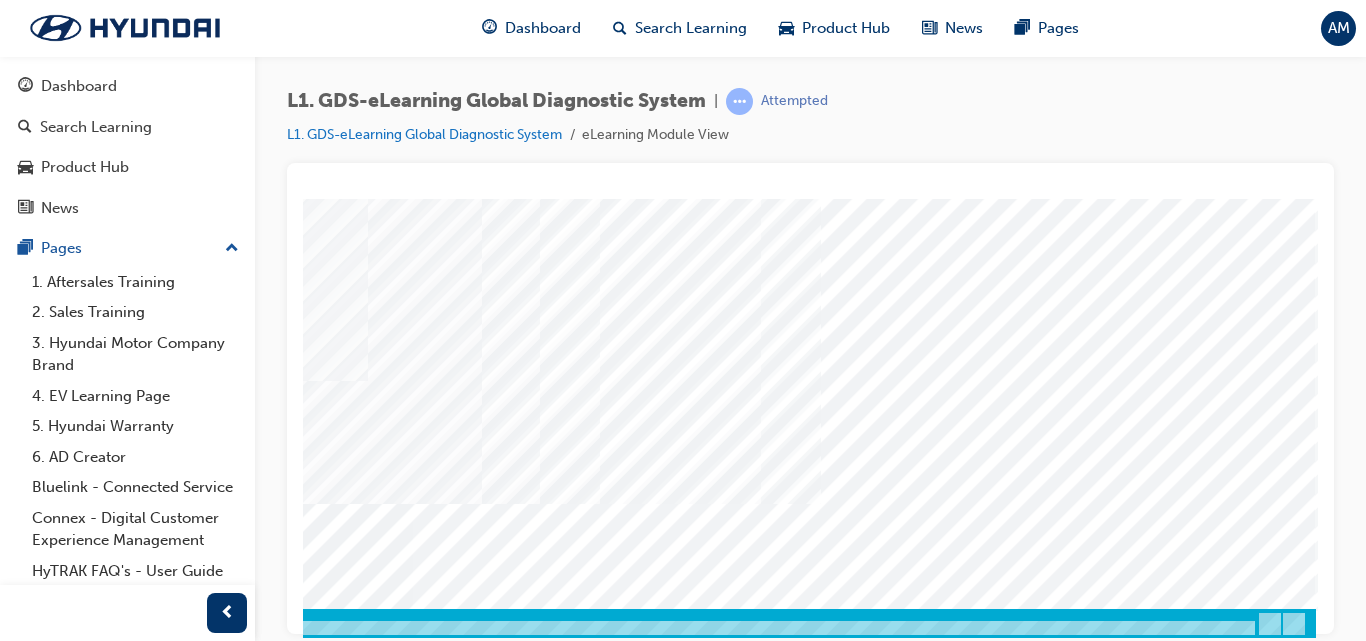 scroll, scrollTop: 328, scrollLeft: 362, axis: both 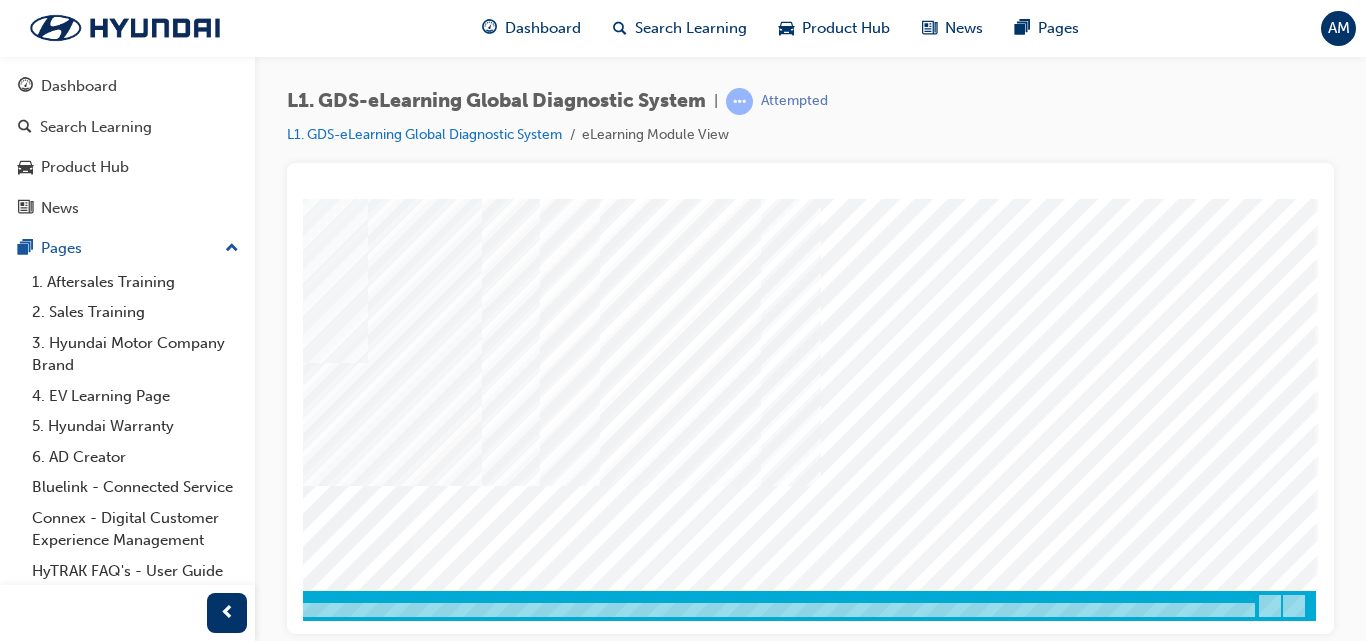 click at bounding box center (26, 3739) 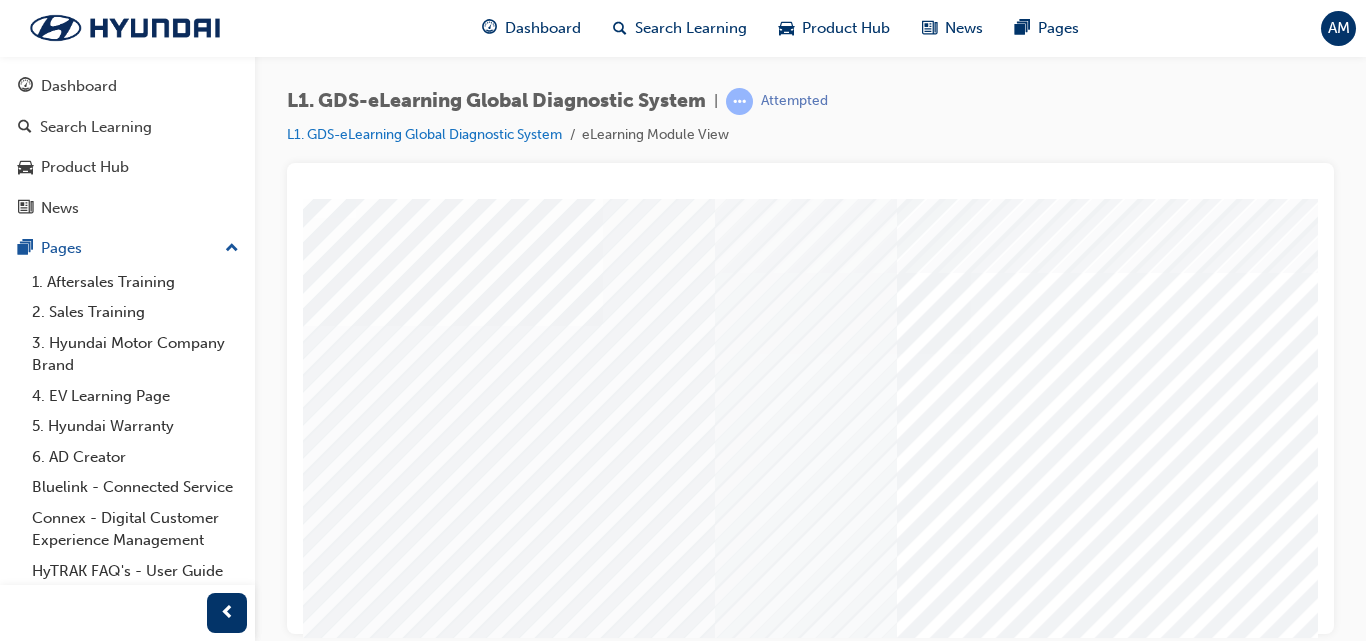 scroll, scrollTop: 0, scrollLeft: 0, axis: both 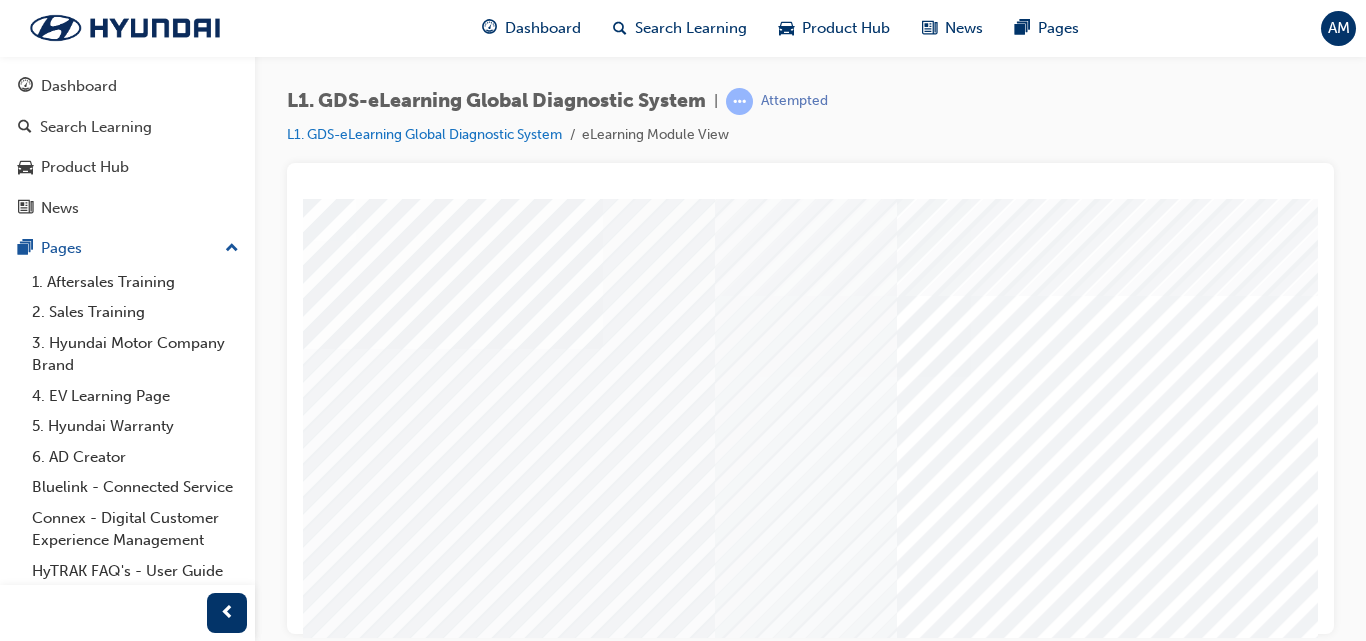 click at bounding box center [325, 5220] 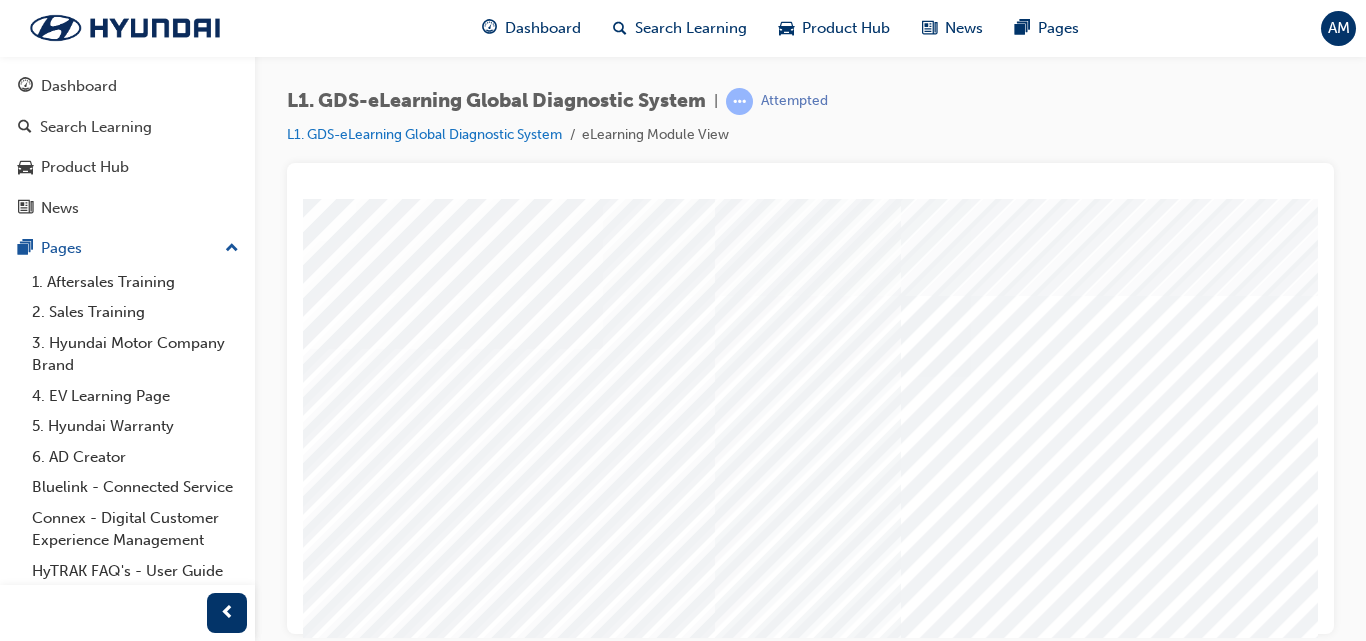 click at bounding box center (328, 5178) 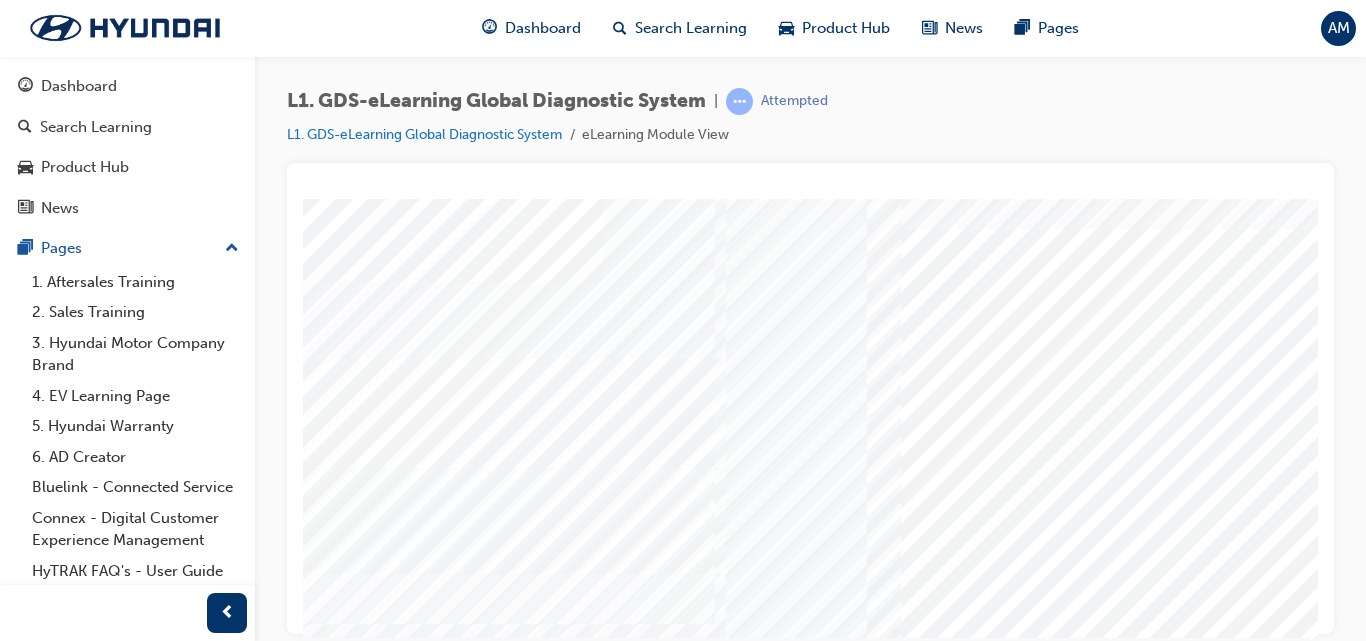 scroll, scrollTop: 87, scrollLeft: 0, axis: vertical 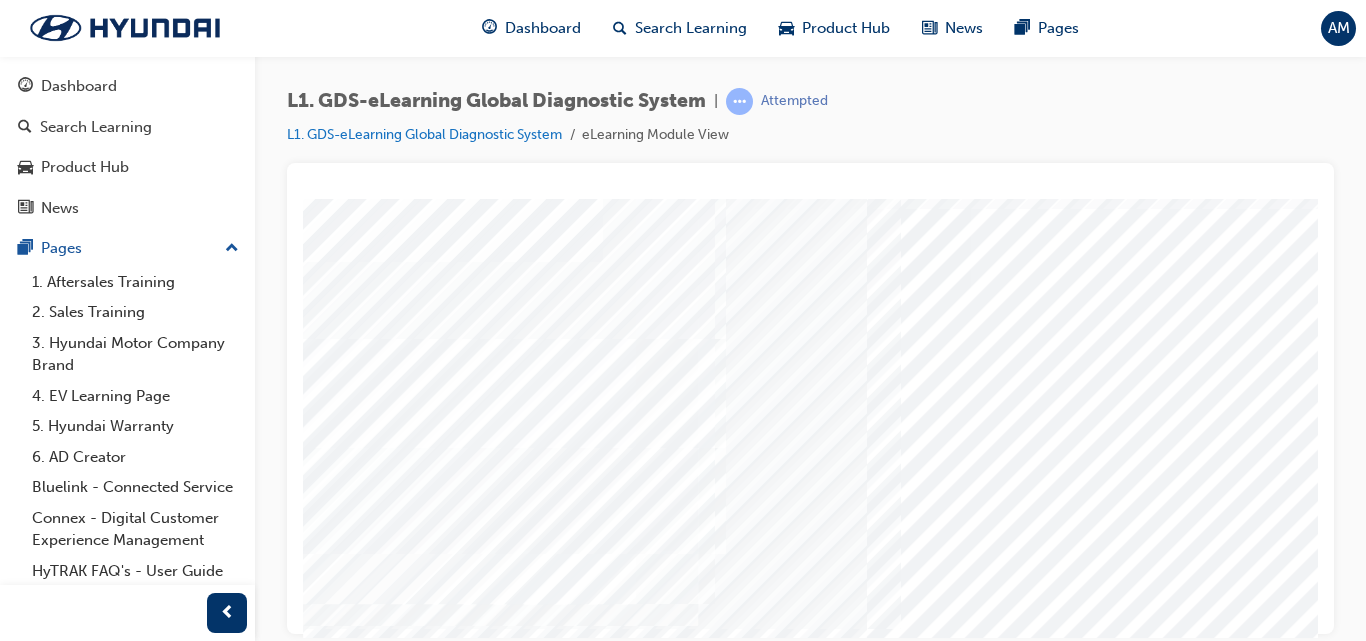 click at bounding box center [328, 7355] 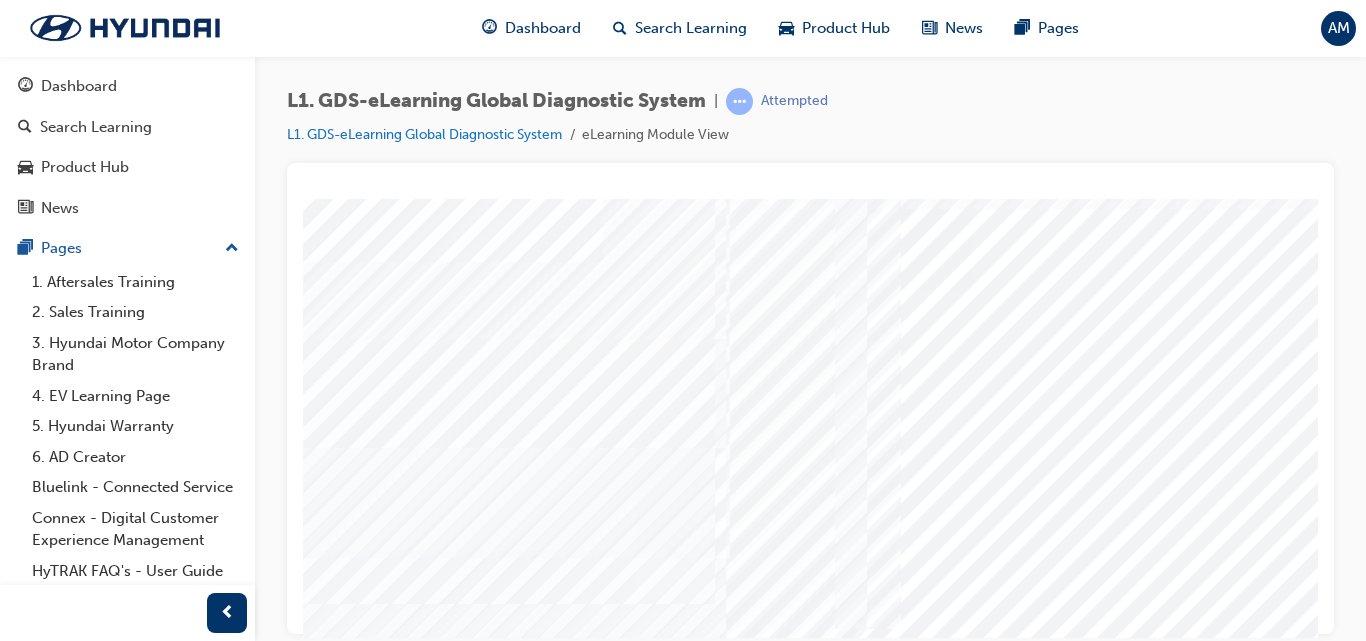 click at bounding box center (328, 7405) 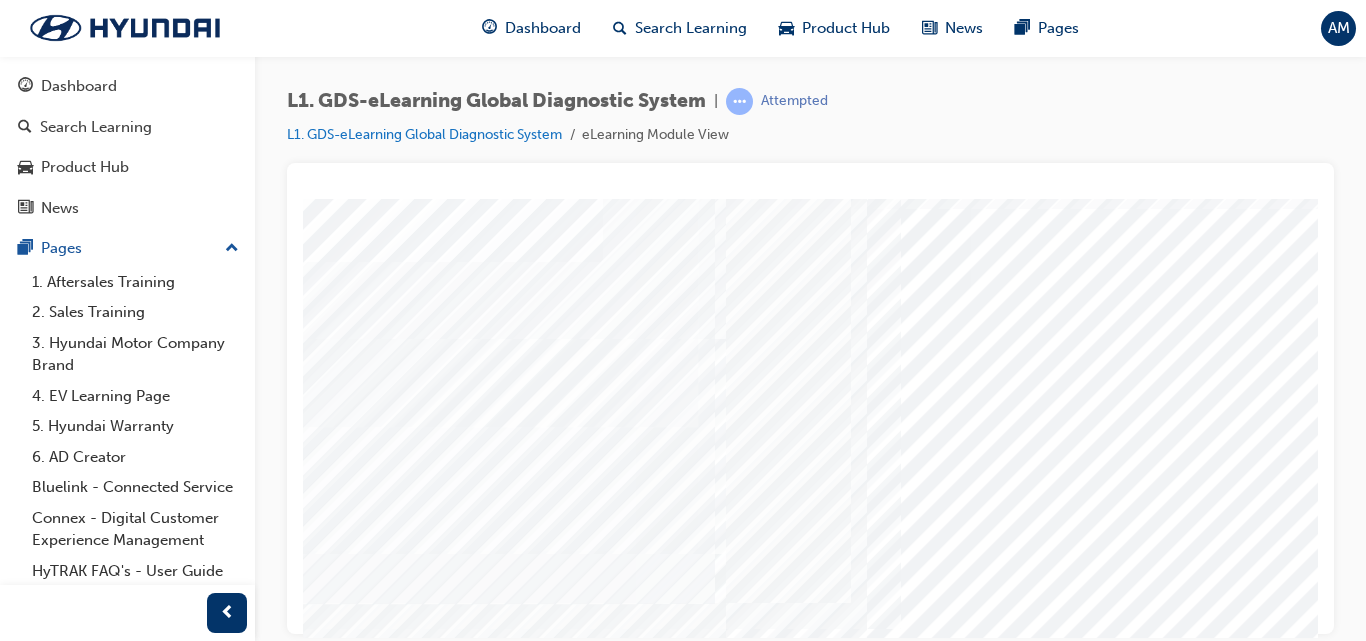 click at bounding box center (328, 7455) 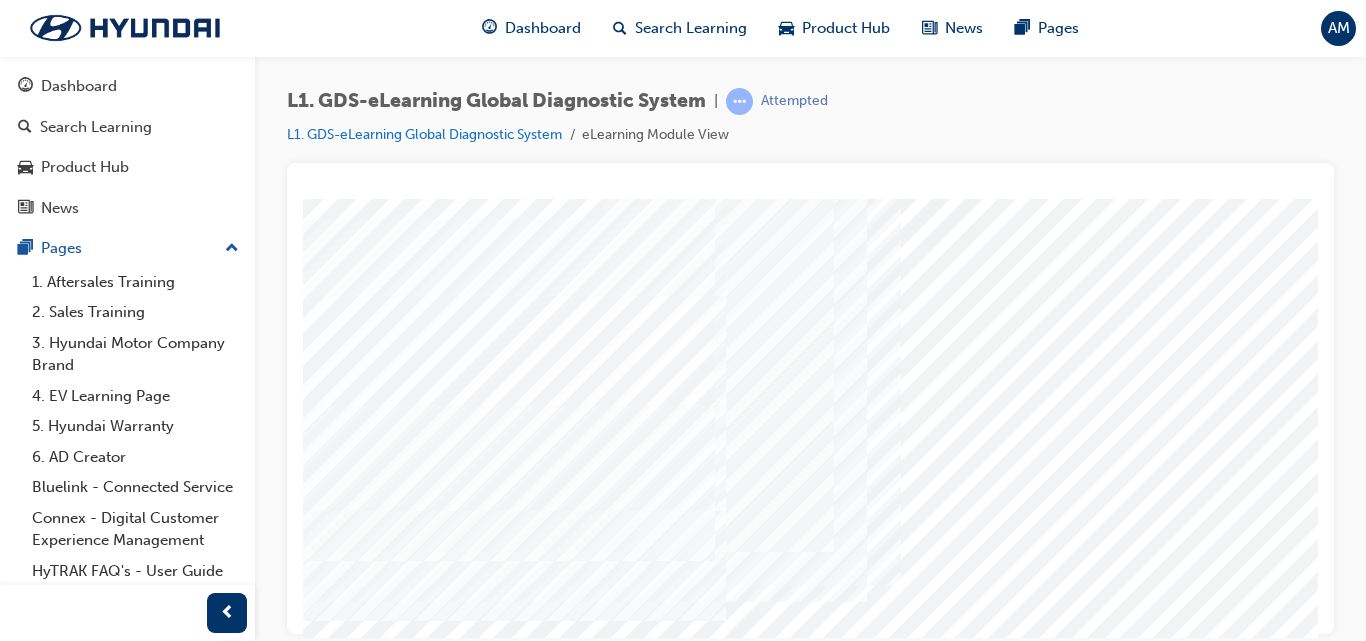 scroll, scrollTop: 133, scrollLeft: 0, axis: vertical 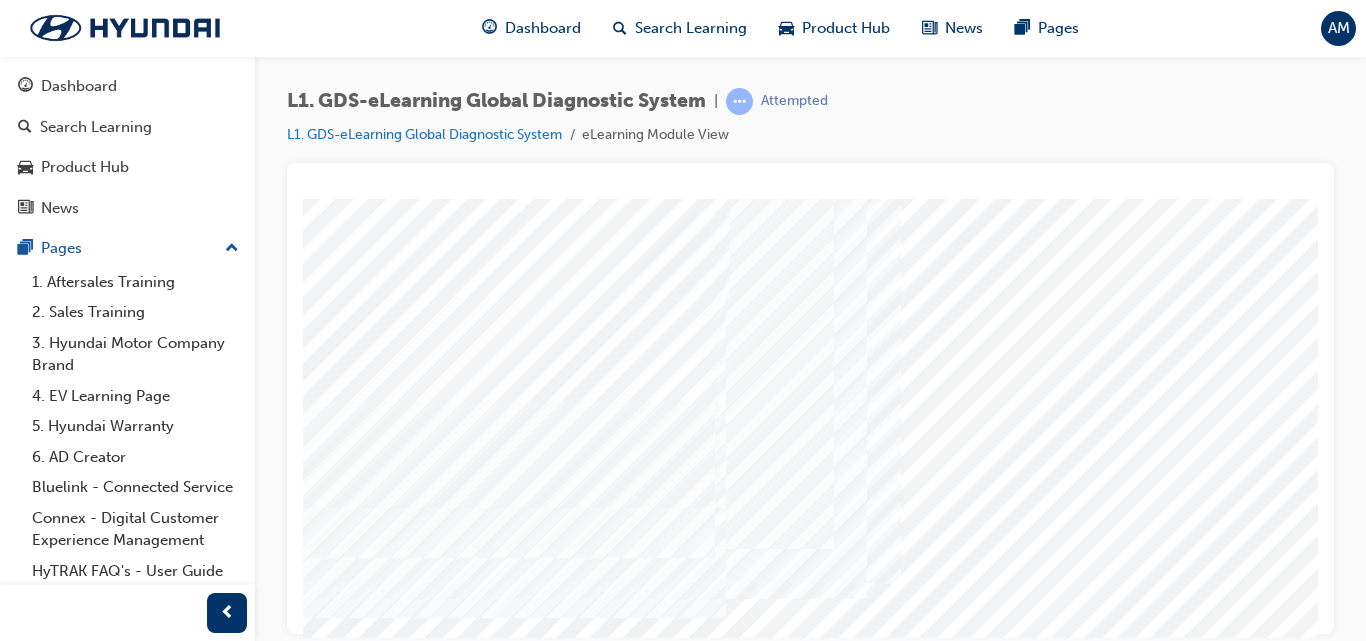 click at bounding box center [328, 7459] 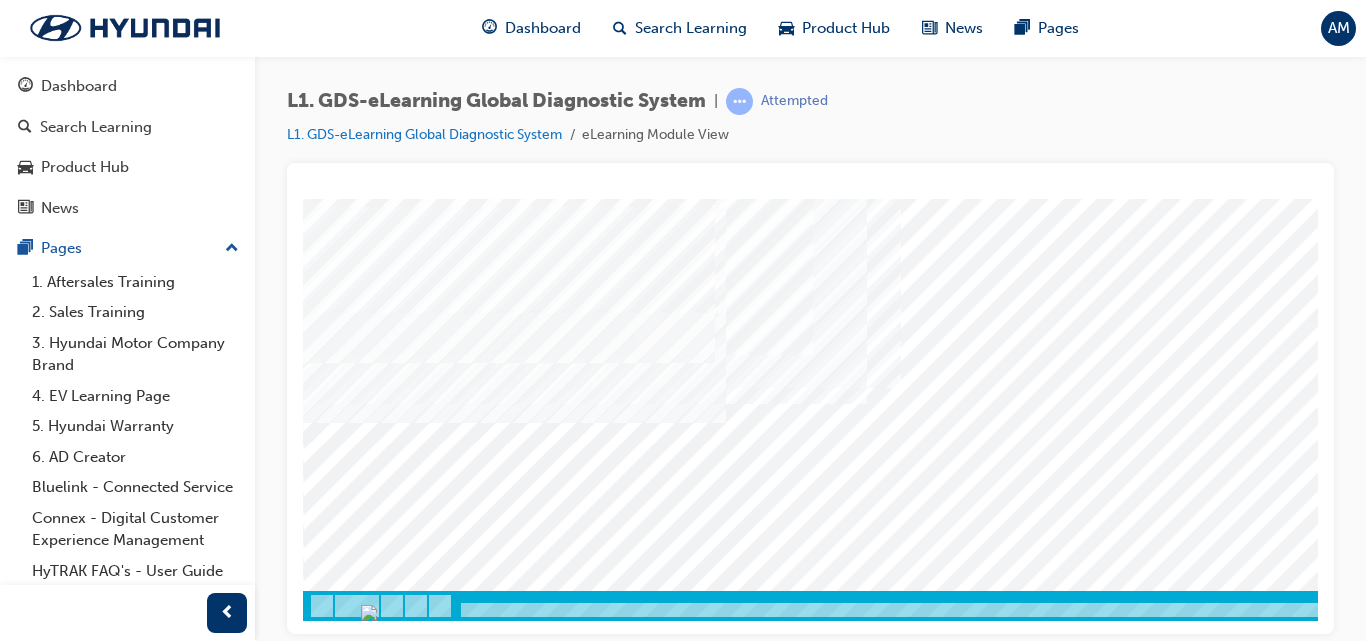 scroll, scrollTop: 328, scrollLeft: 362, axis: both 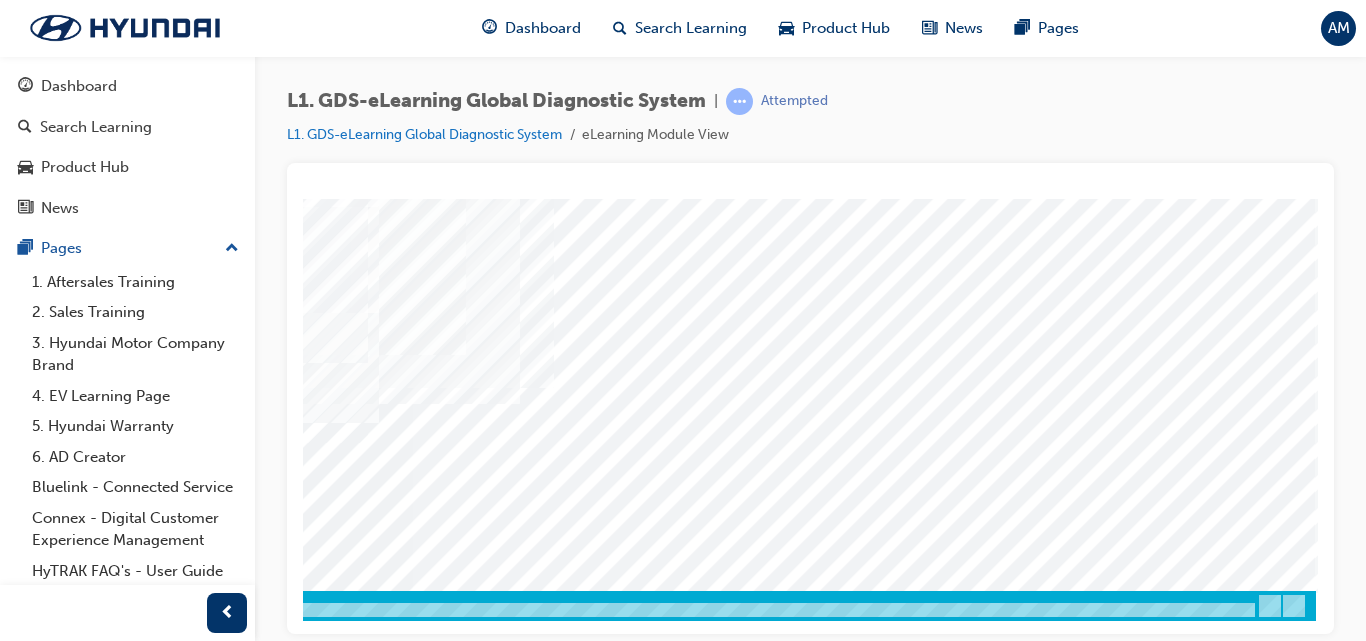 click at bounding box center [26, 3739] 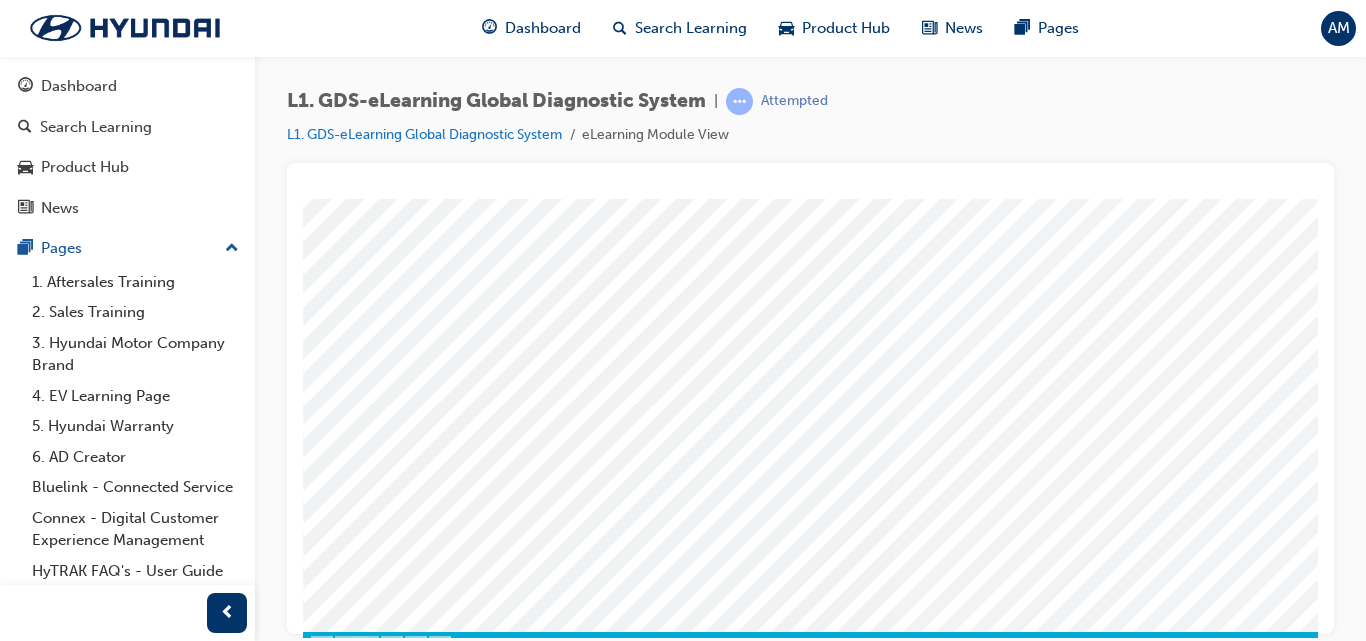 scroll, scrollTop: 328, scrollLeft: 0, axis: vertical 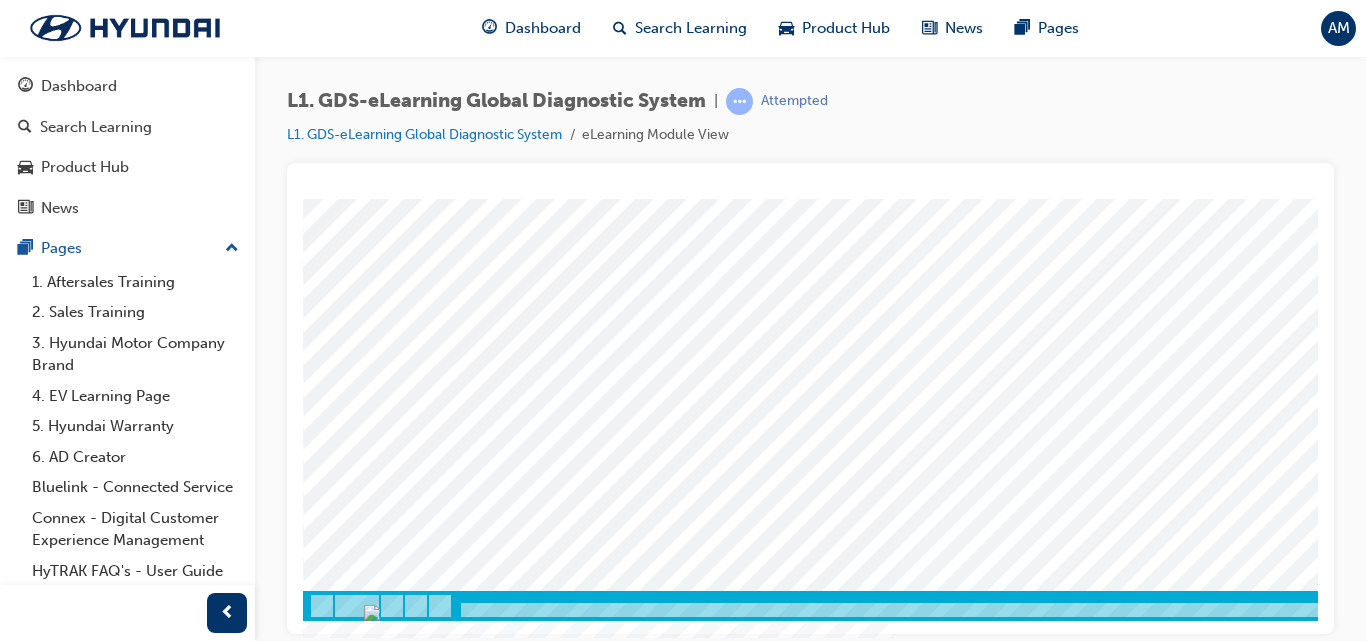 click at bounding box center (328, 5390) 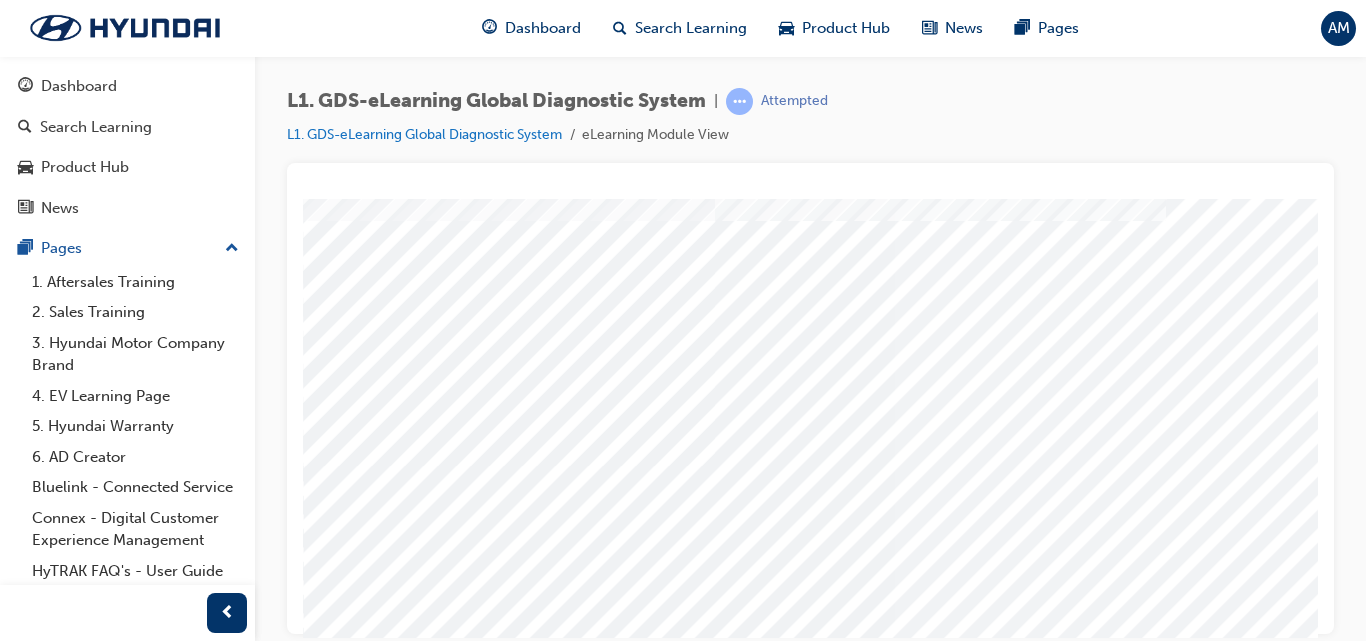 scroll, scrollTop: 191, scrollLeft: 0, axis: vertical 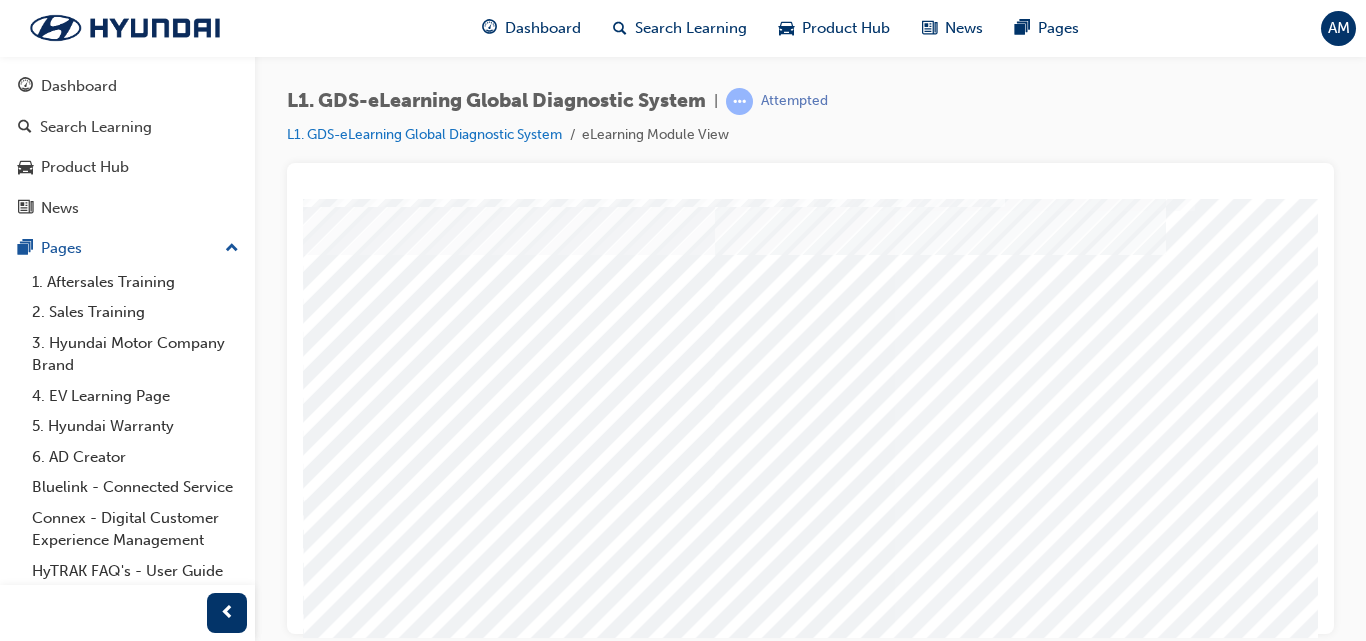 click at bounding box center (328, 9047) 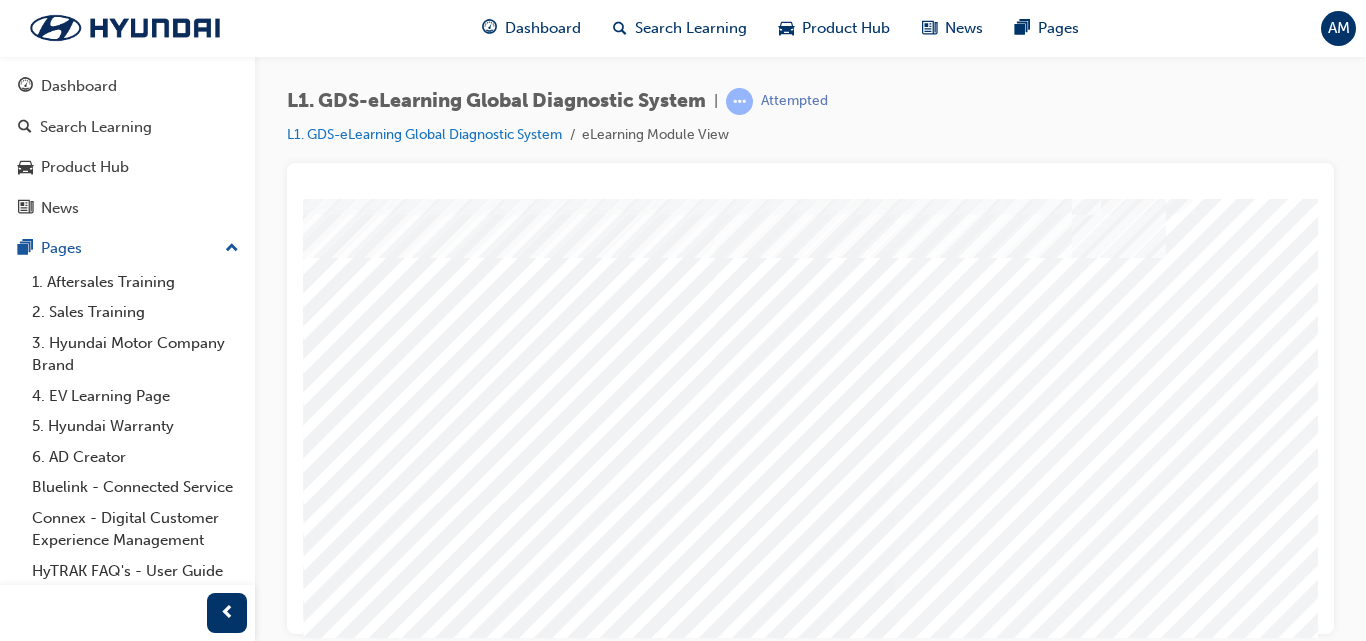 scroll, scrollTop: 161, scrollLeft: 0, axis: vertical 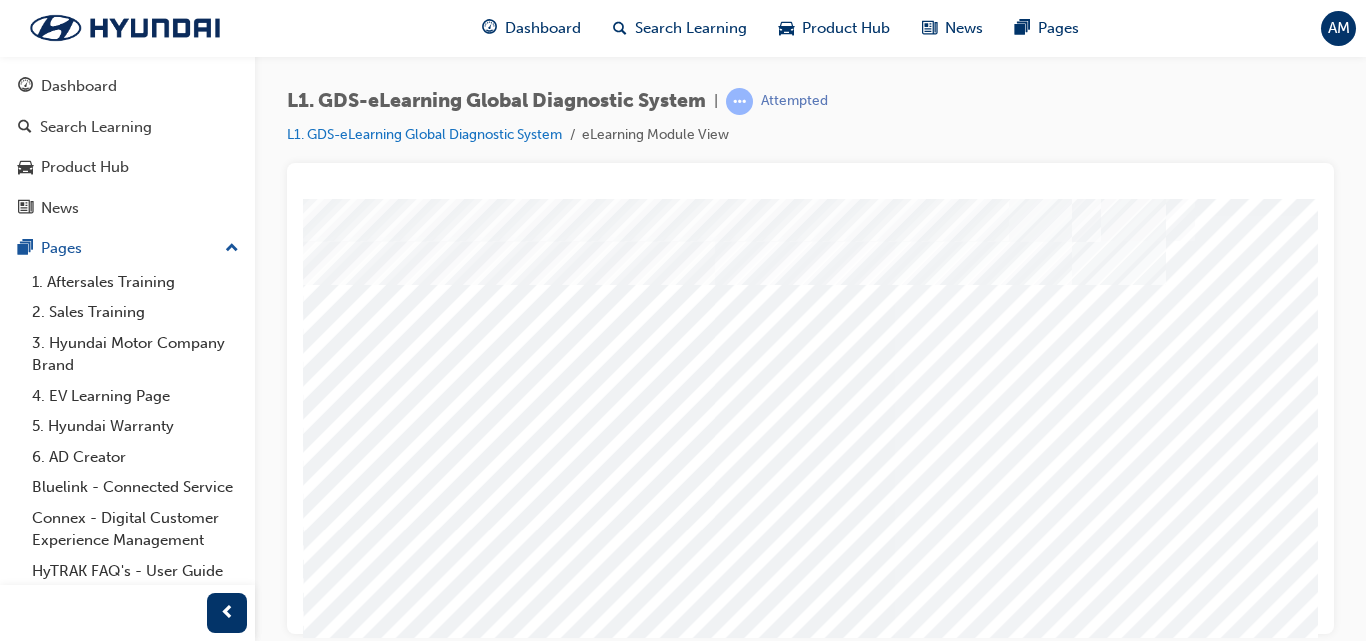 click at bounding box center [328, 9228] 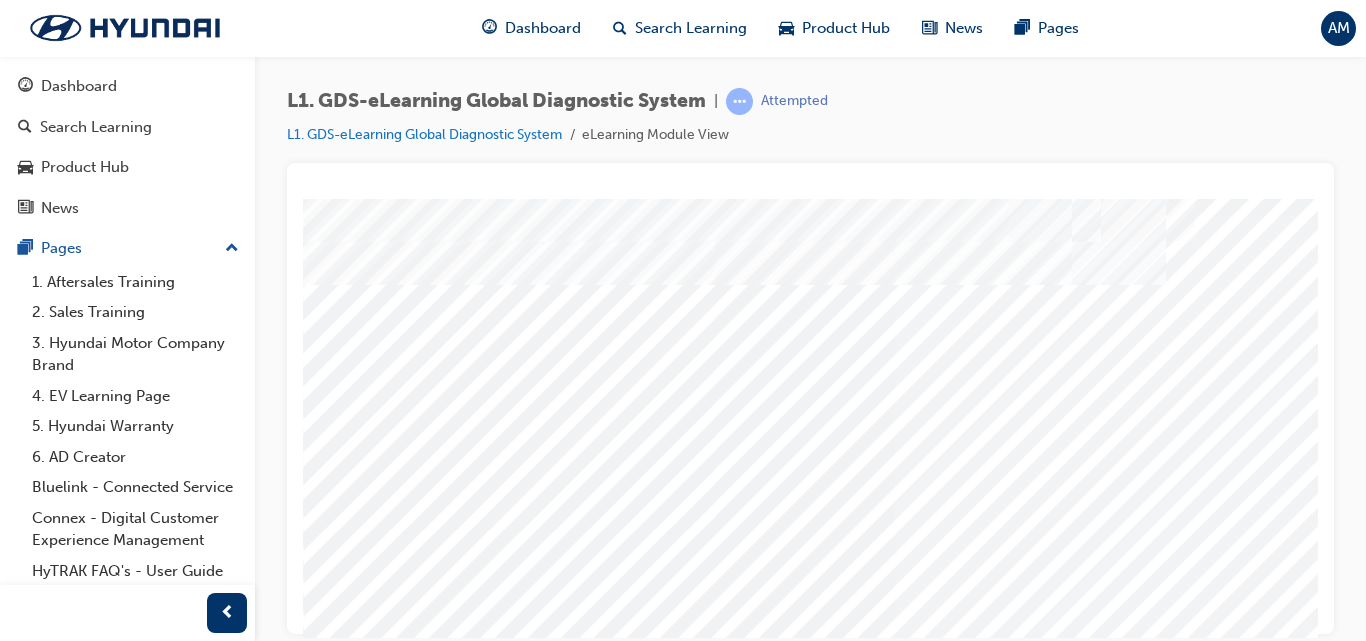 click at bounding box center (328, 9228) 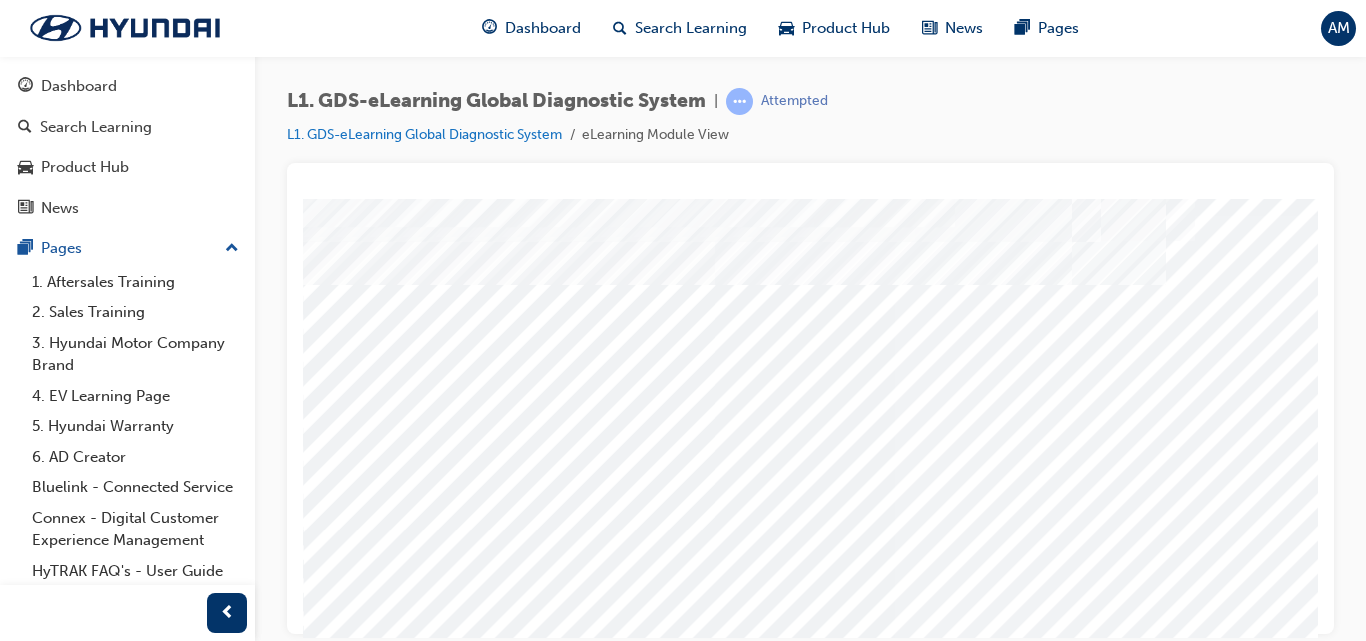 click at bounding box center (328, 9228) 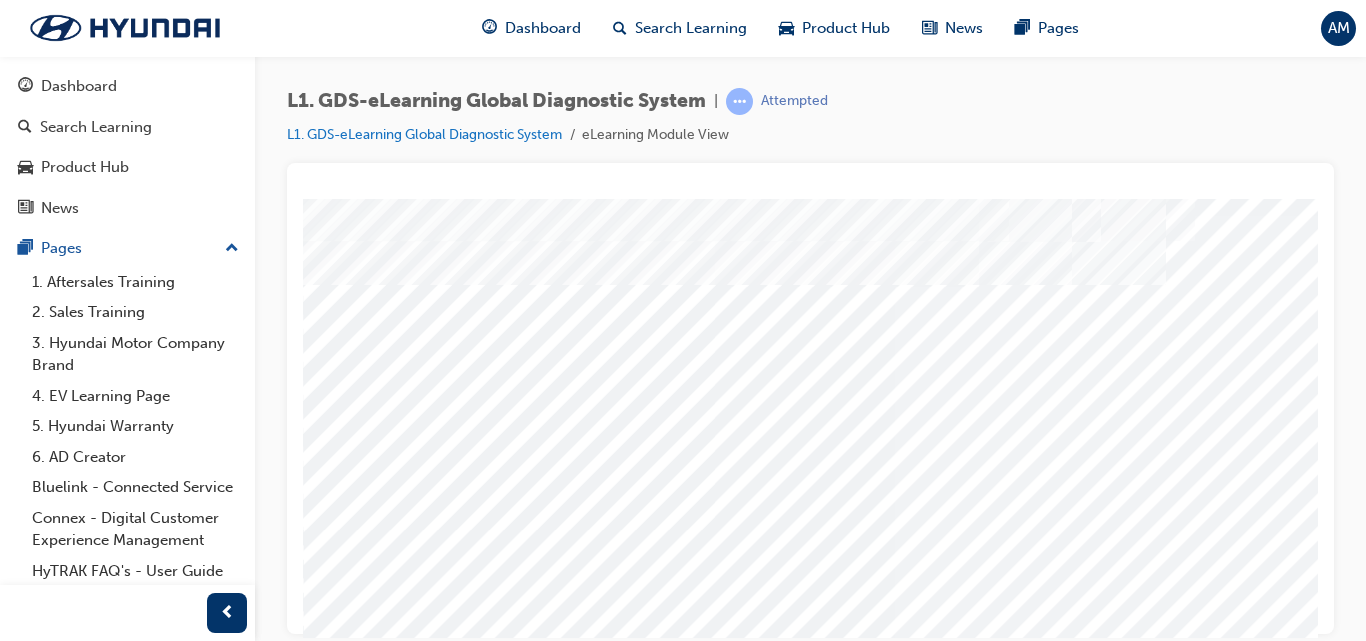 click at bounding box center [328, 7707] 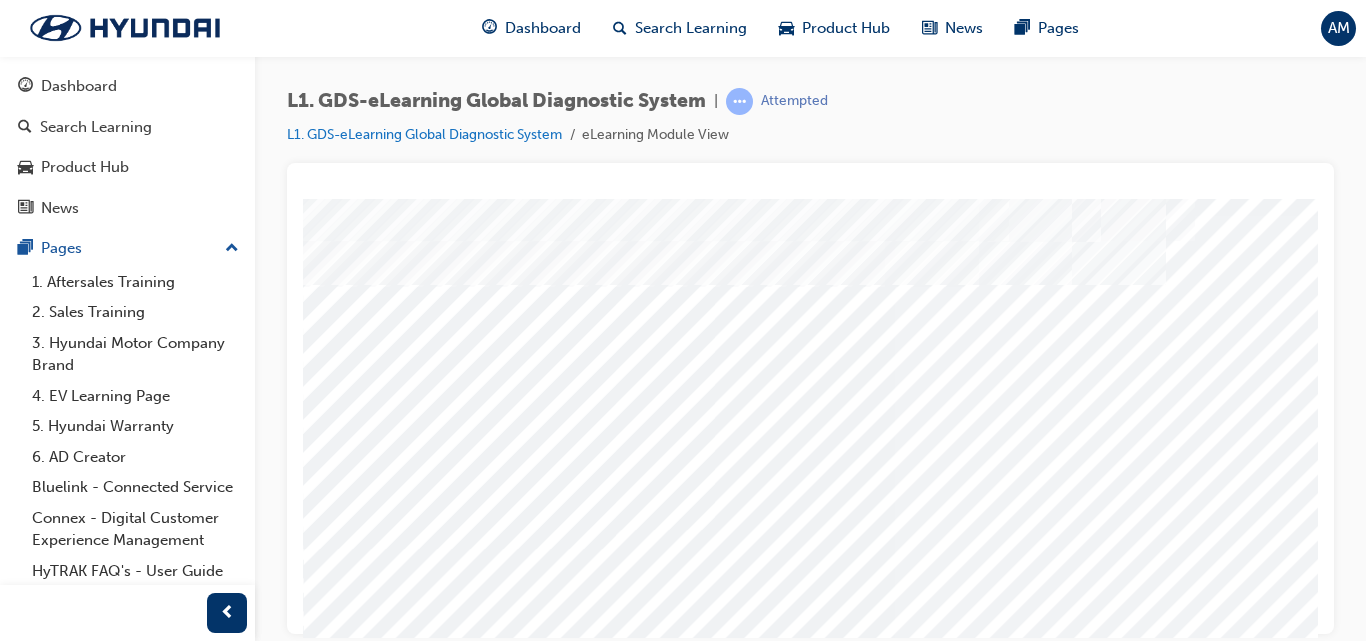 drag, startPoint x: 988, startPoint y: 498, endPoint x: 566, endPoint y: 339, distance: 450.96008 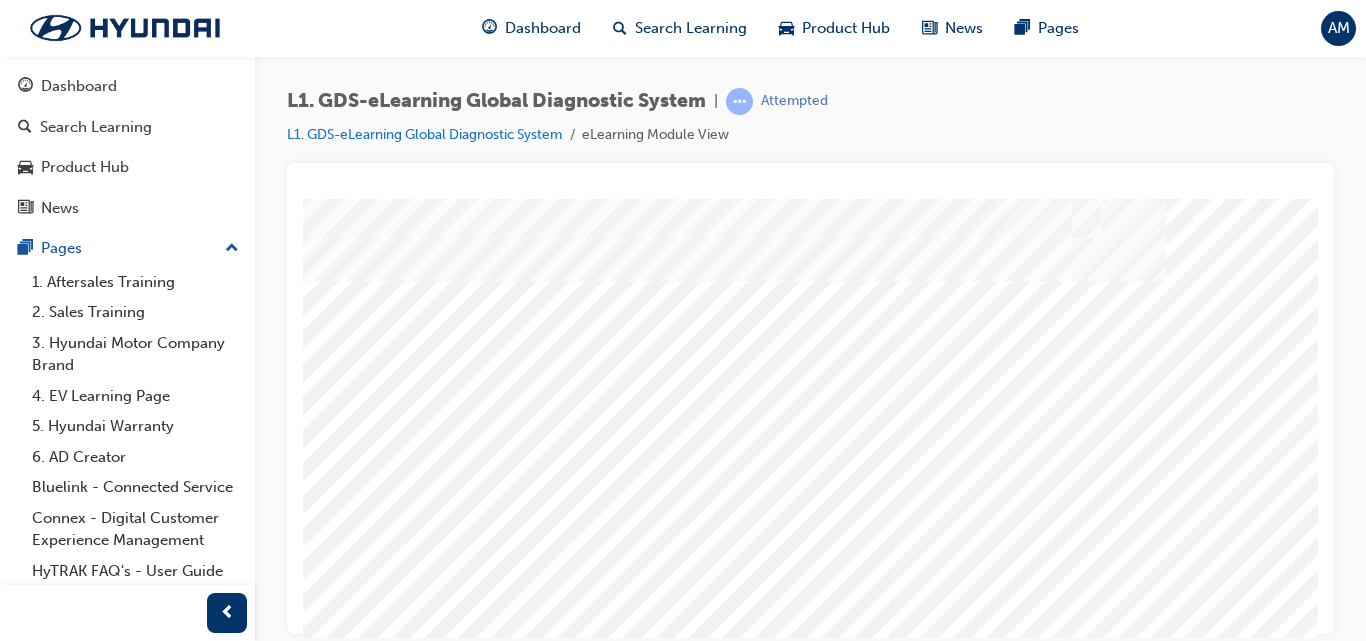 scroll, scrollTop: 191, scrollLeft: 0, axis: vertical 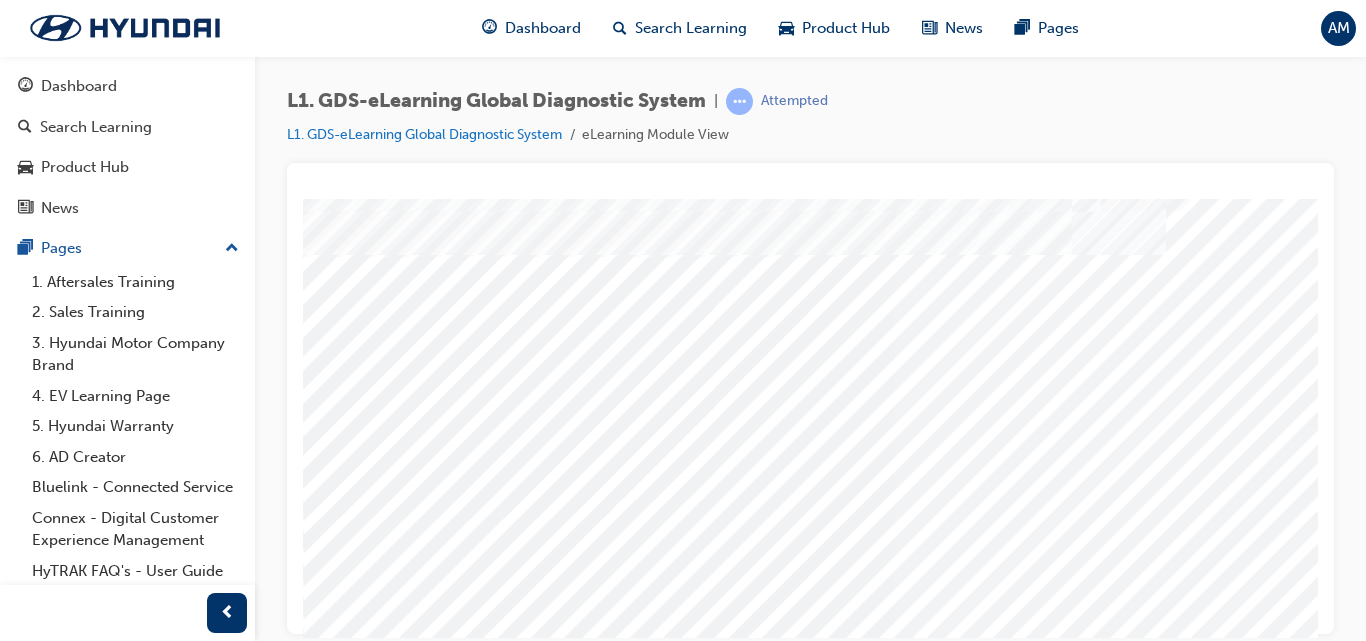 drag, startPoint x: 654, startPoint y: 333, endPoint x: 914, endPoint y: 478, distance: 297.69952 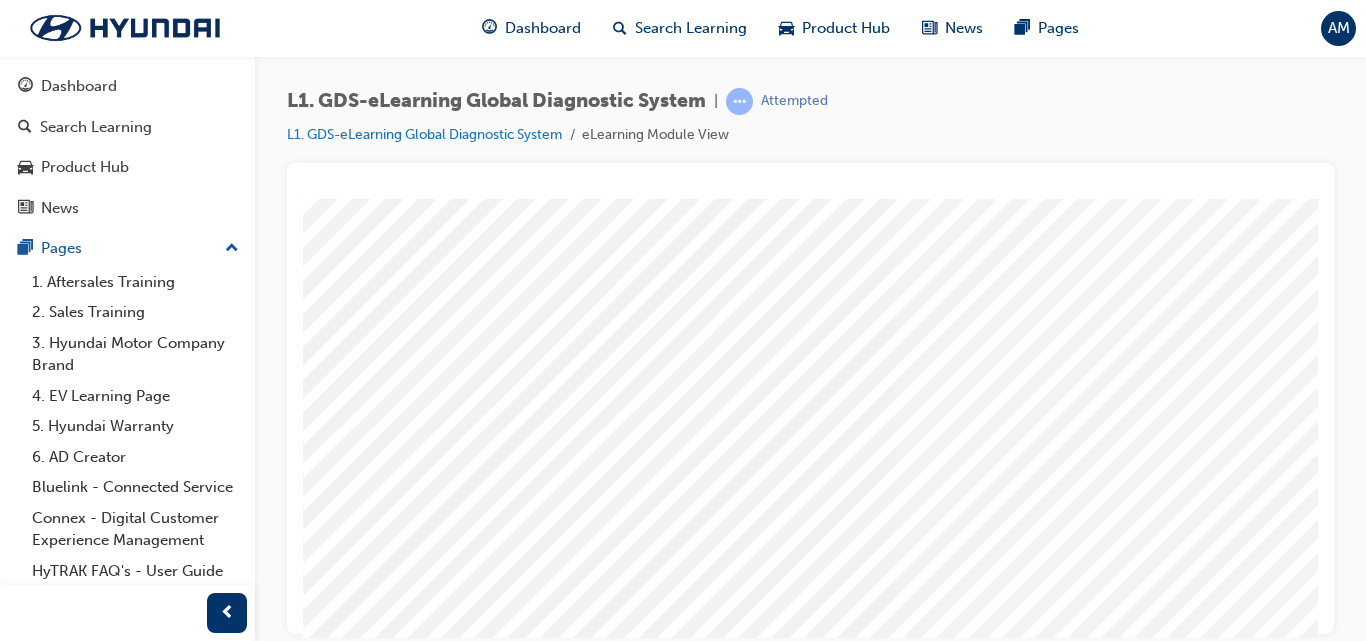 scroll, scrollTop: 328, scrollLeft: 0, axis: vertical 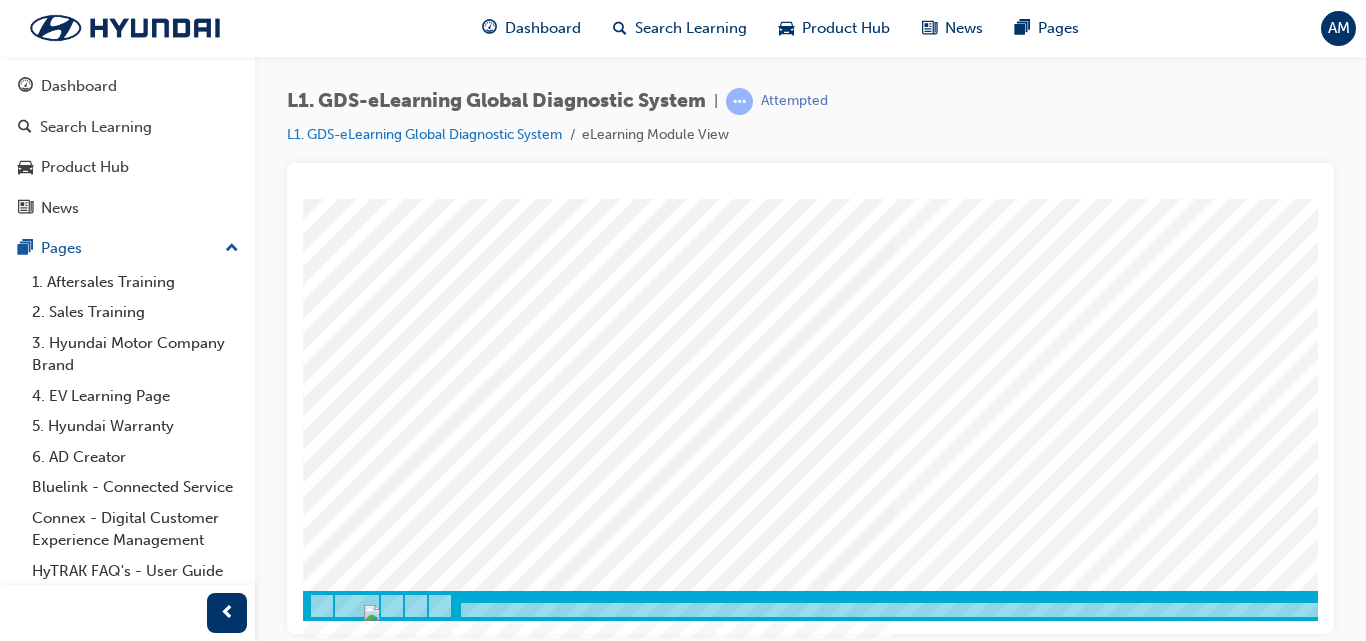click at bounding box center (329, 6952) 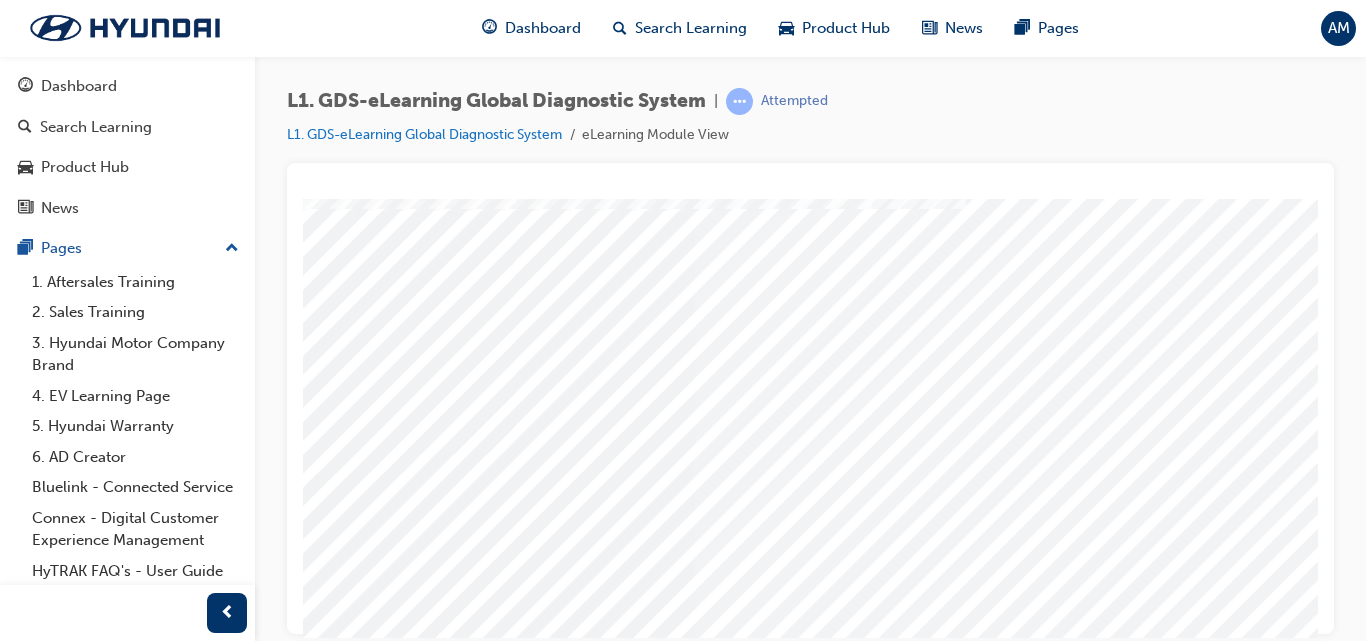 scroll, scrollTop: 328, scrollLeft: 200, axis: both 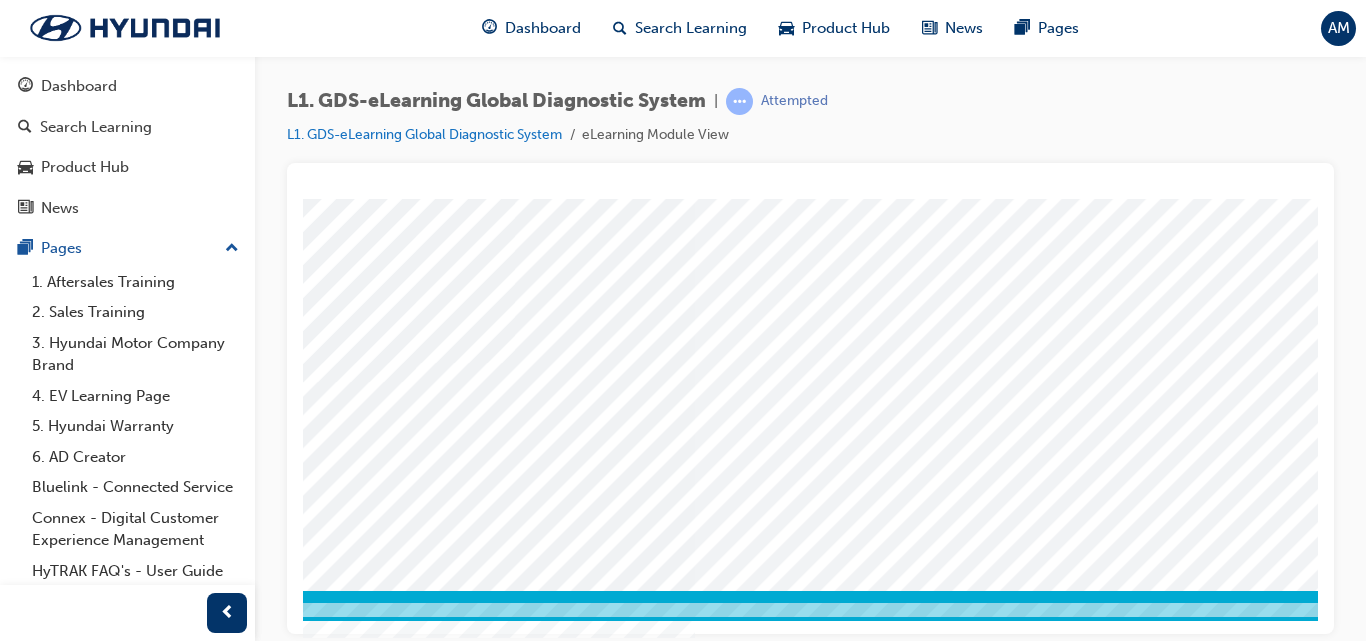 click at bounding box center [128, 7590] 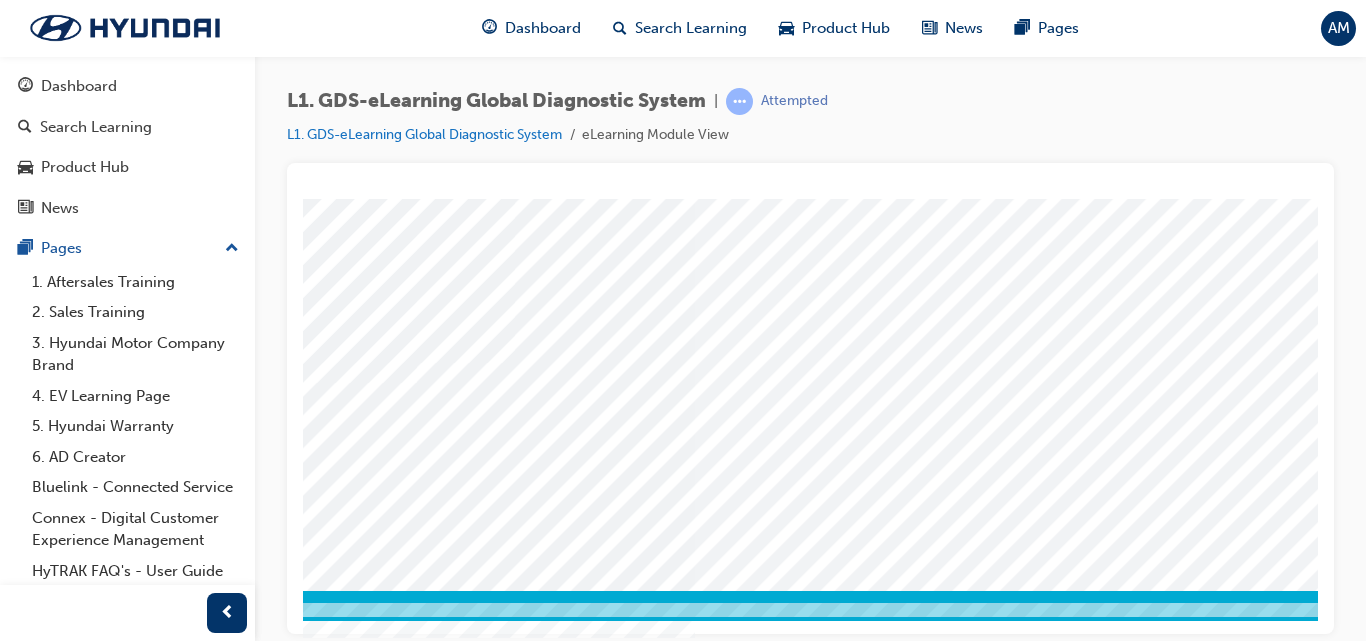 scroll, scrollTop: 328, scrollLeft: 362, axis: both 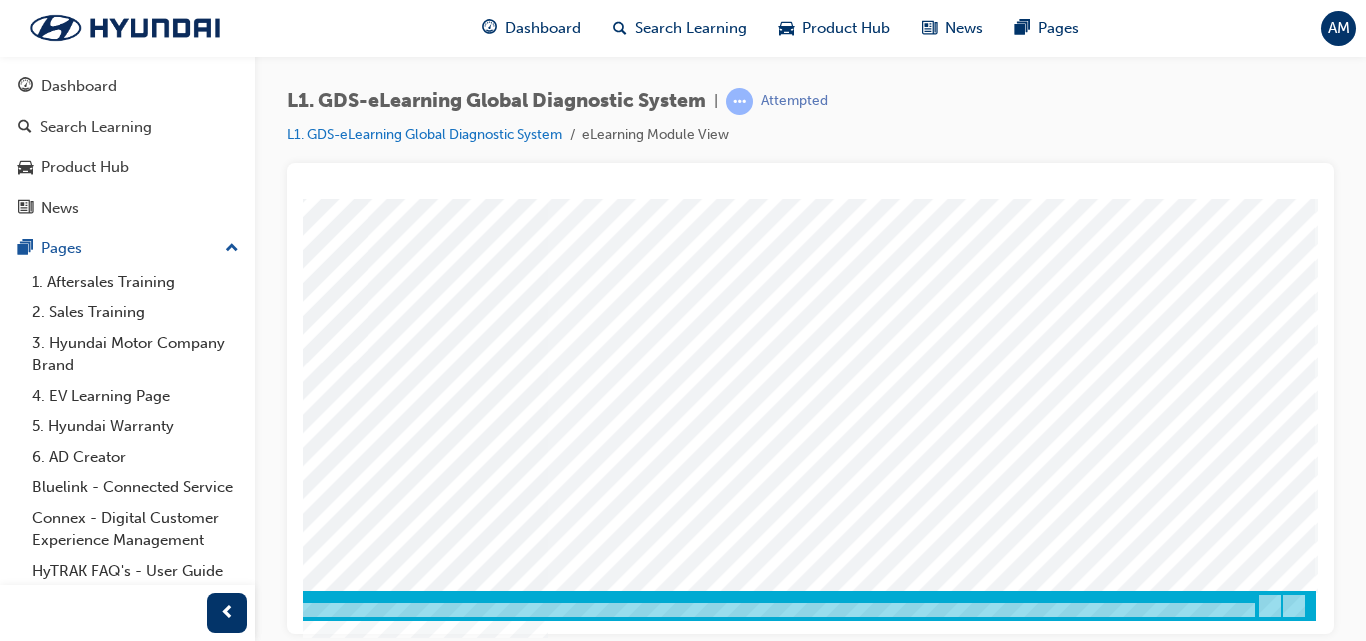 click at bounding box center (26, 7492) 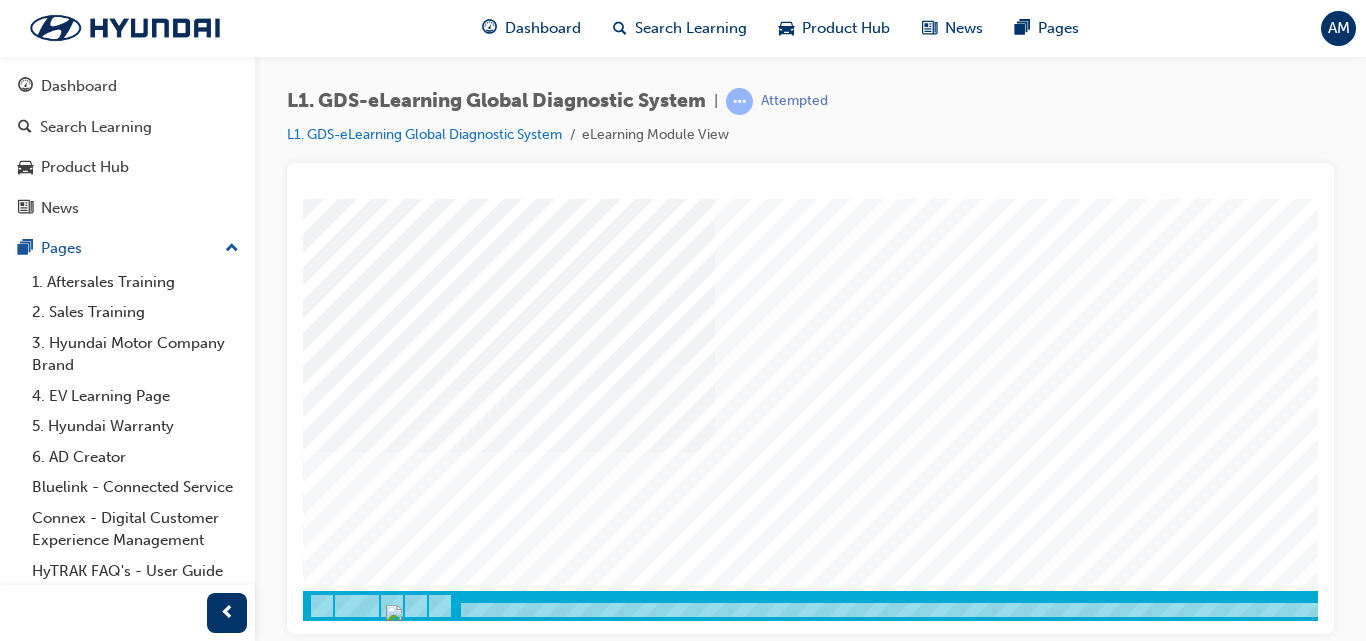 scroll, scrollTop: 281, scrollLeft: 0, axis: vertical 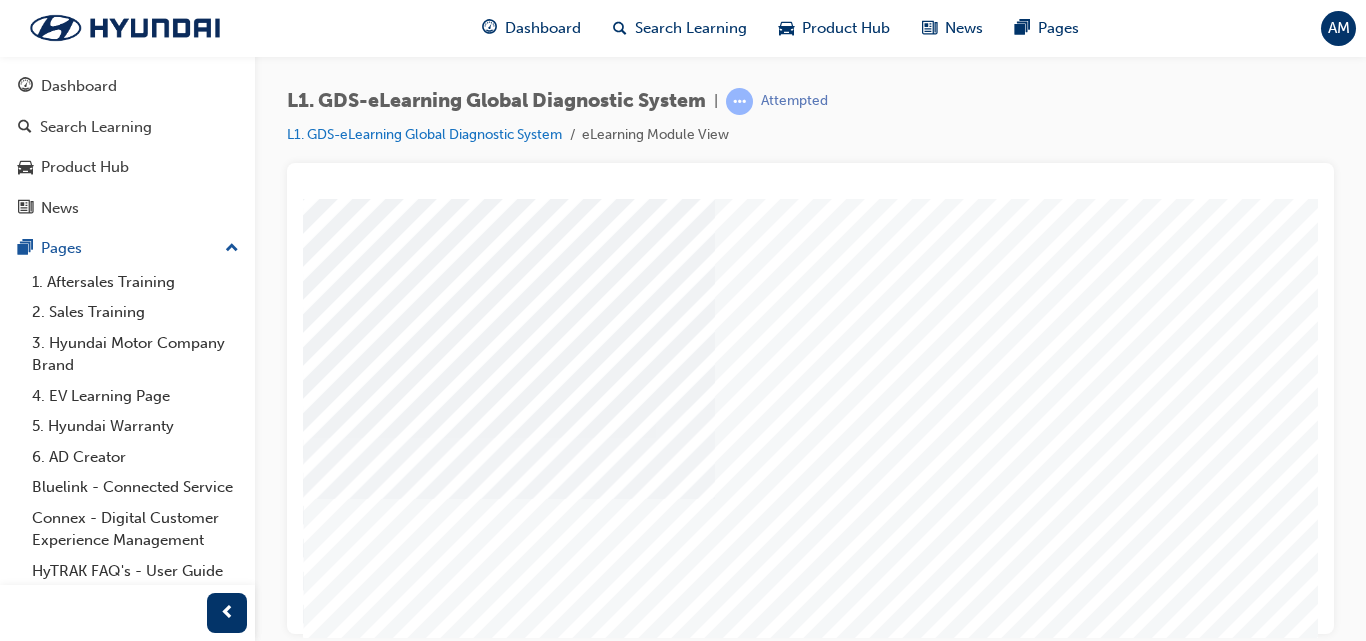 drag, startPoint x: 1081, startPoint y: 533, endPoint x: 1081, endPoint y: 558, distance: 25 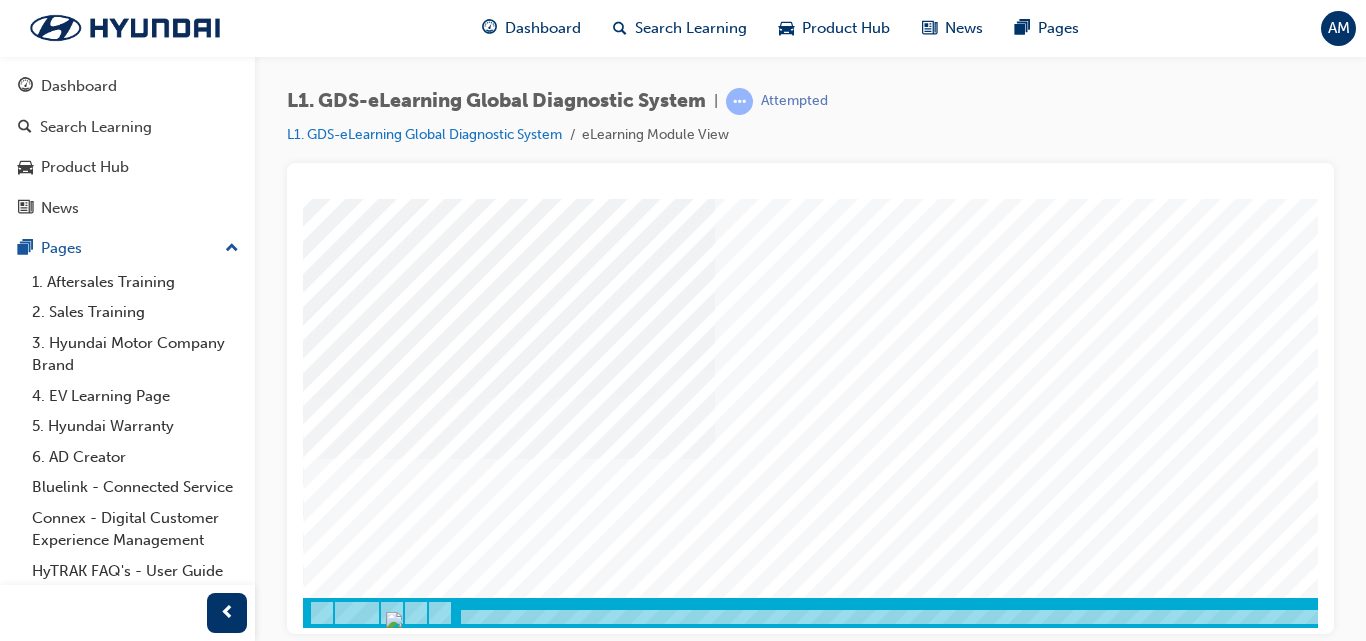 scroll, scrollTop: 321, scrollLeft: 362, axis: both 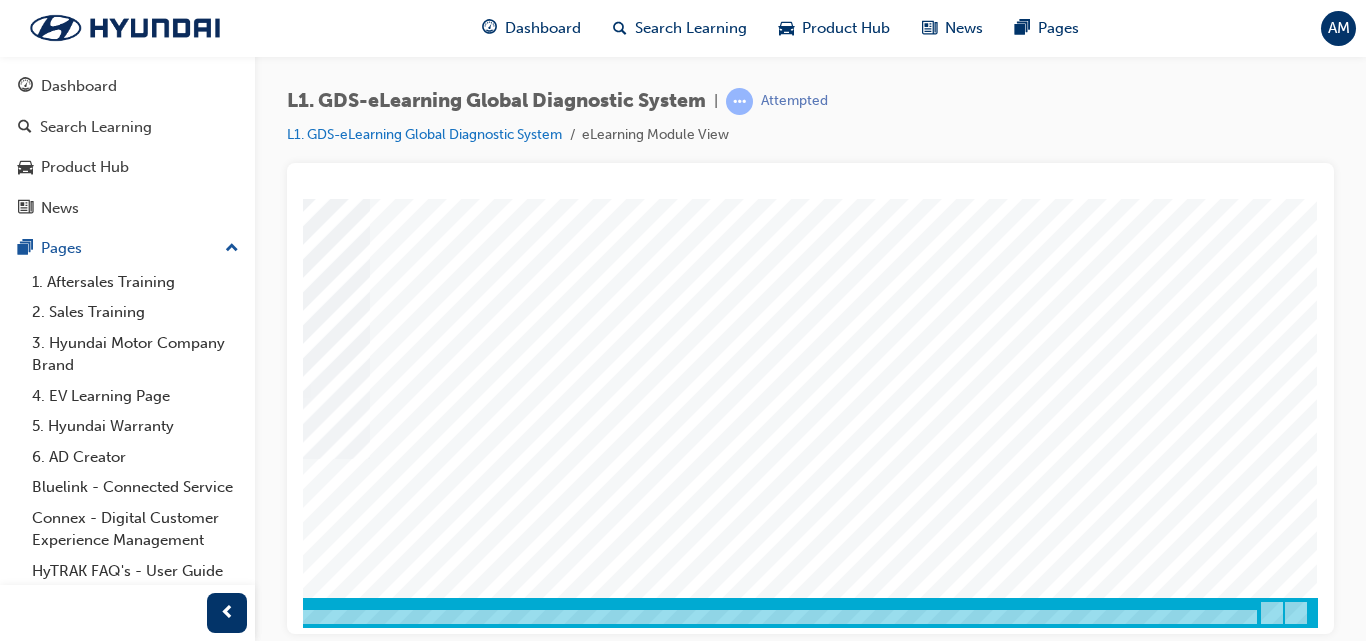 click at bounding box center [28, 3416] 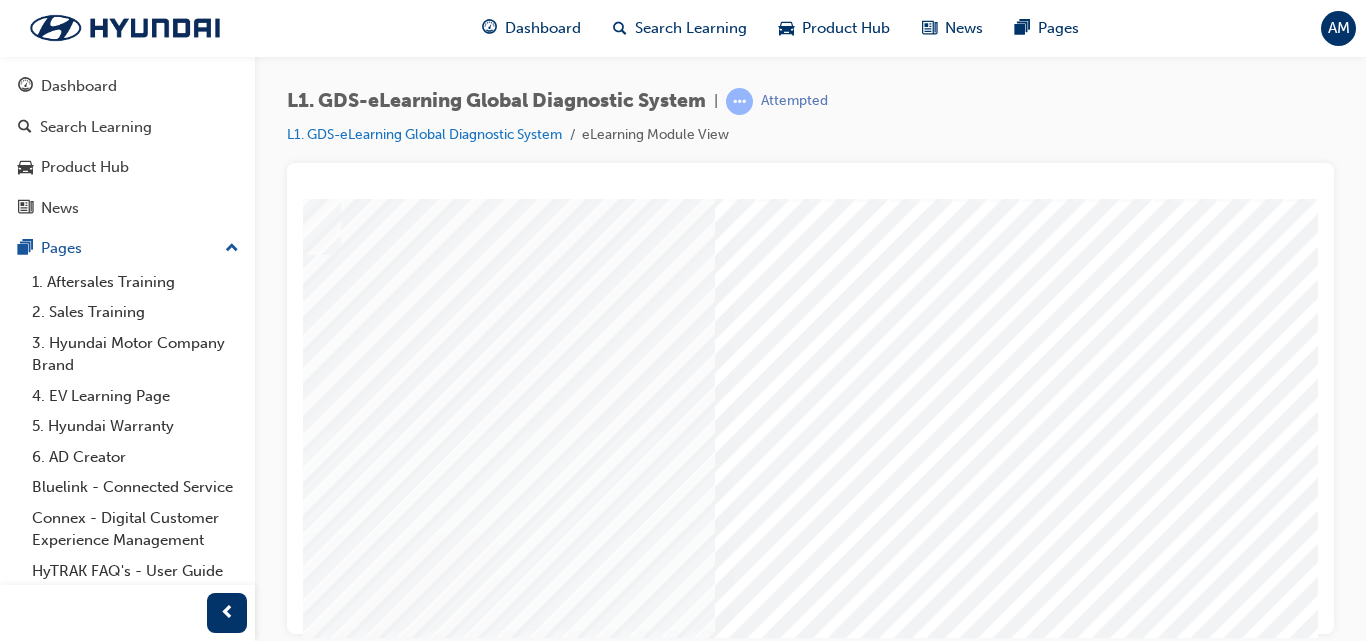 scroll, scrollTop: 94, scrollLeft: 0, axis: vertical 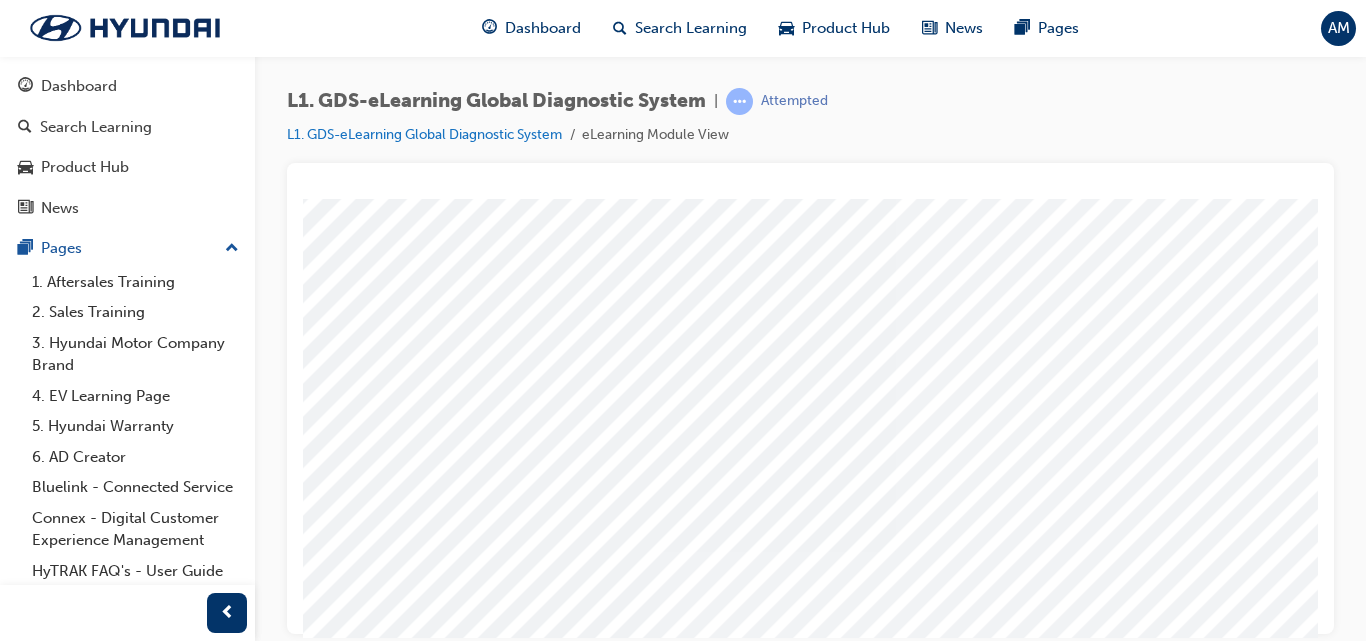 drag, startPoint x: 924, startPoint y: 426, endPoint x: 636, endPoint y: 486, distance: 294.18362 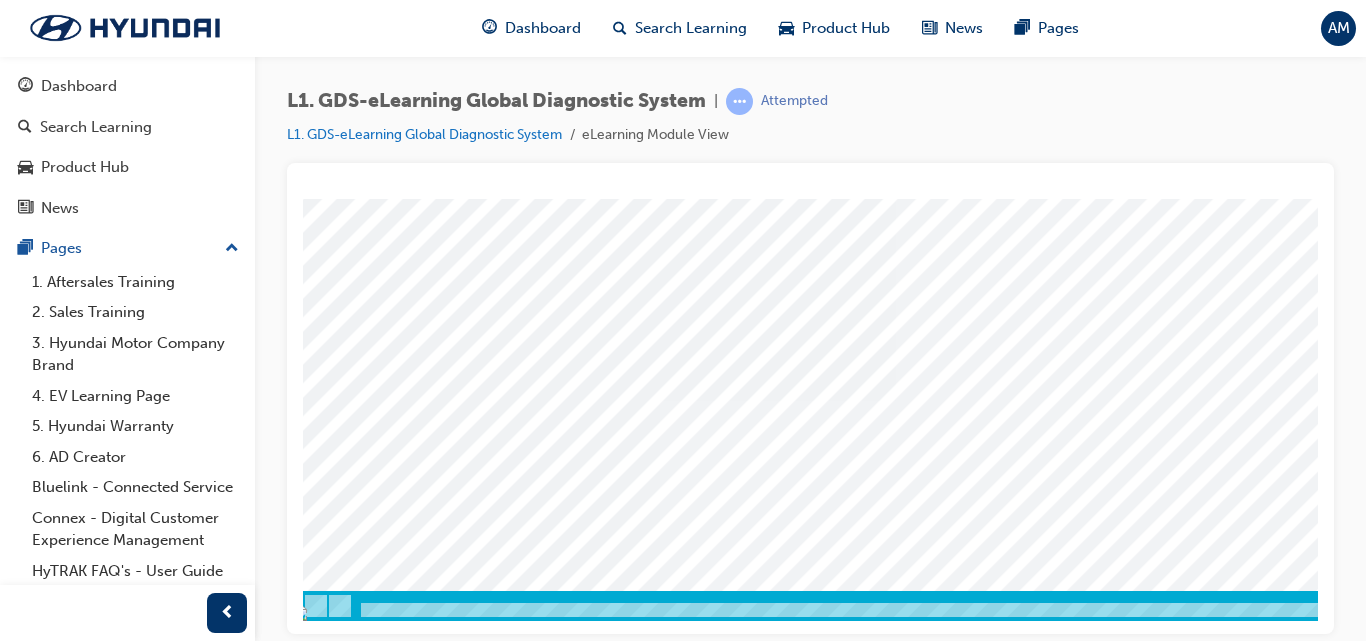 scroll, scrollTop: 328, scrollLeft: 0, axis: vertical 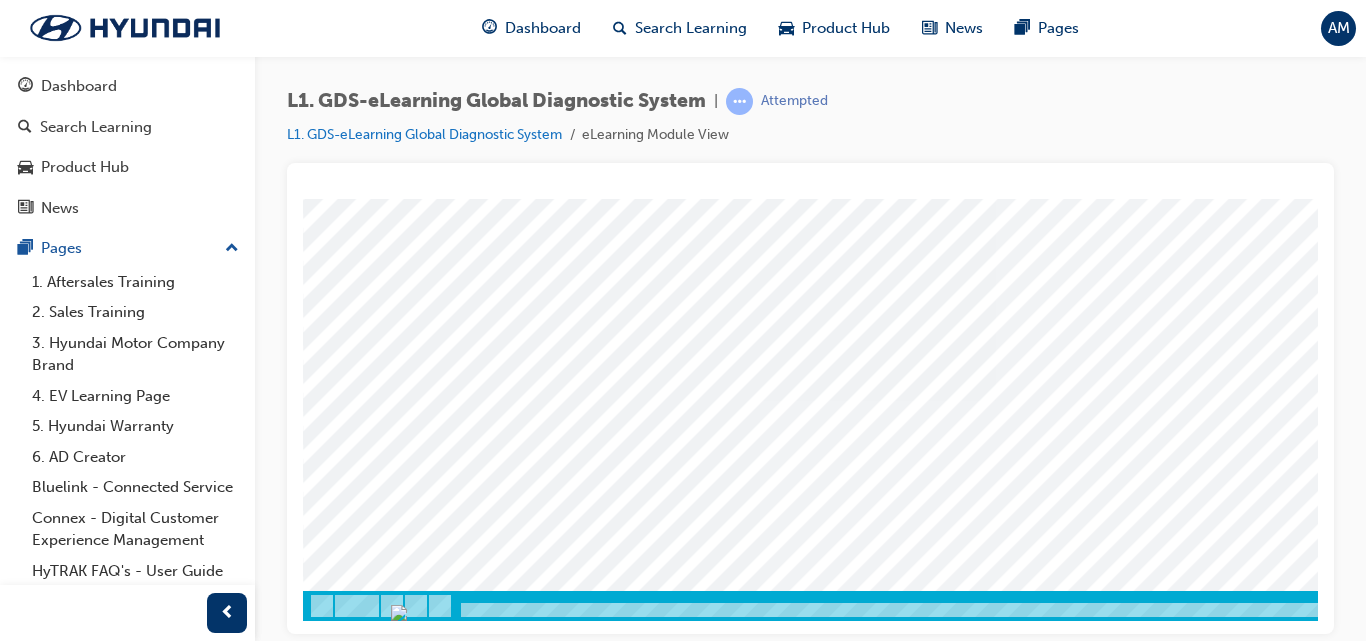 click at bounding box center (373, 2054) 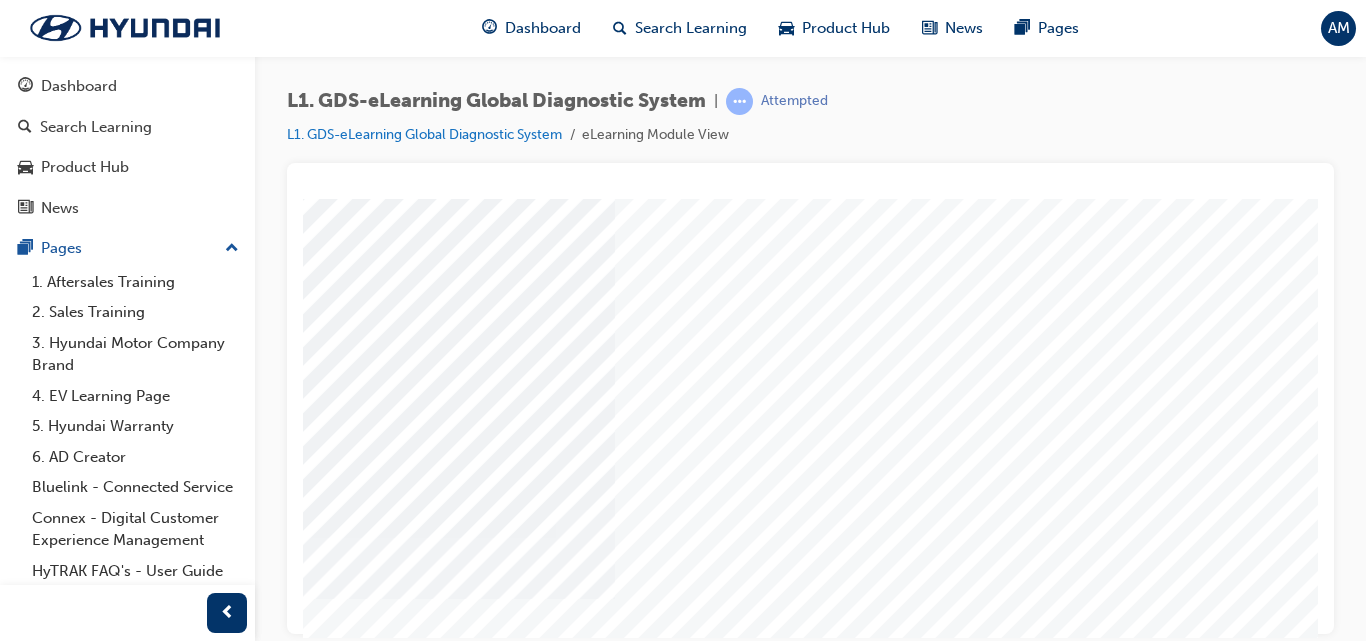 scroll, scrollTop: 178, scrollLeft: 100, axis: both 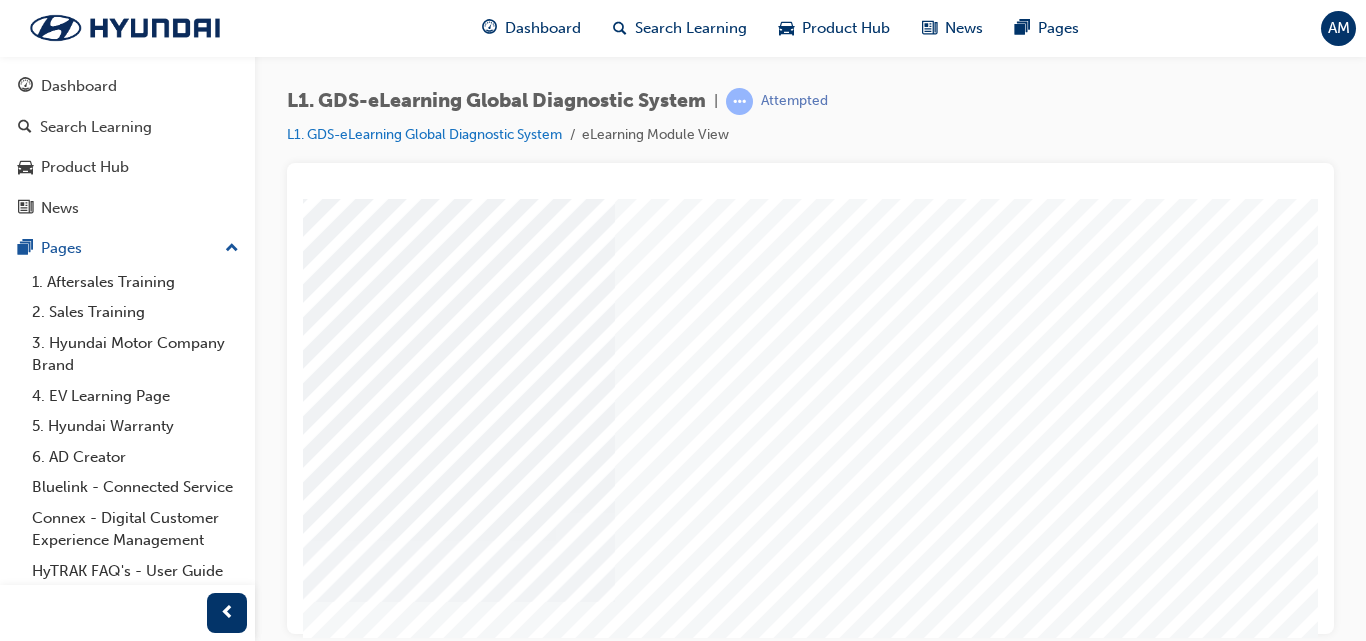 drag, startPoint x: 655, startPoint y: 402, endPoint x: 492, endPoint y: 377, distance: 164.90604 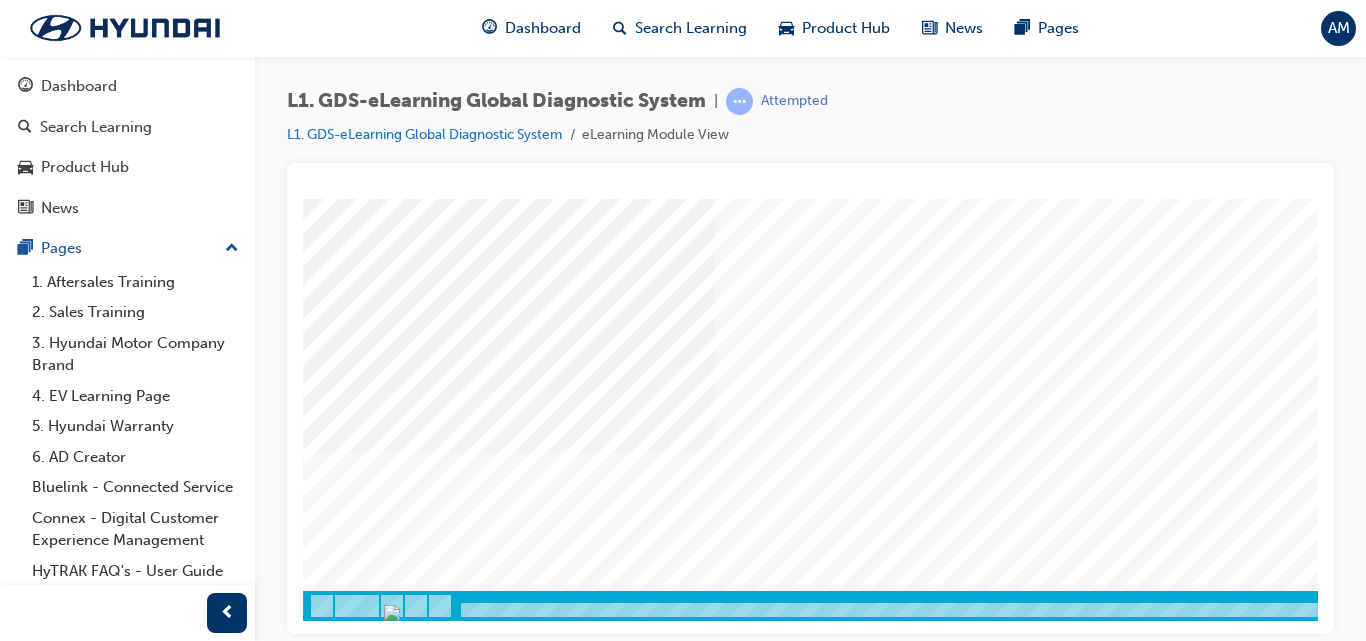 scroll, scrollTop: 328, scrollLeft: 362, axis: both 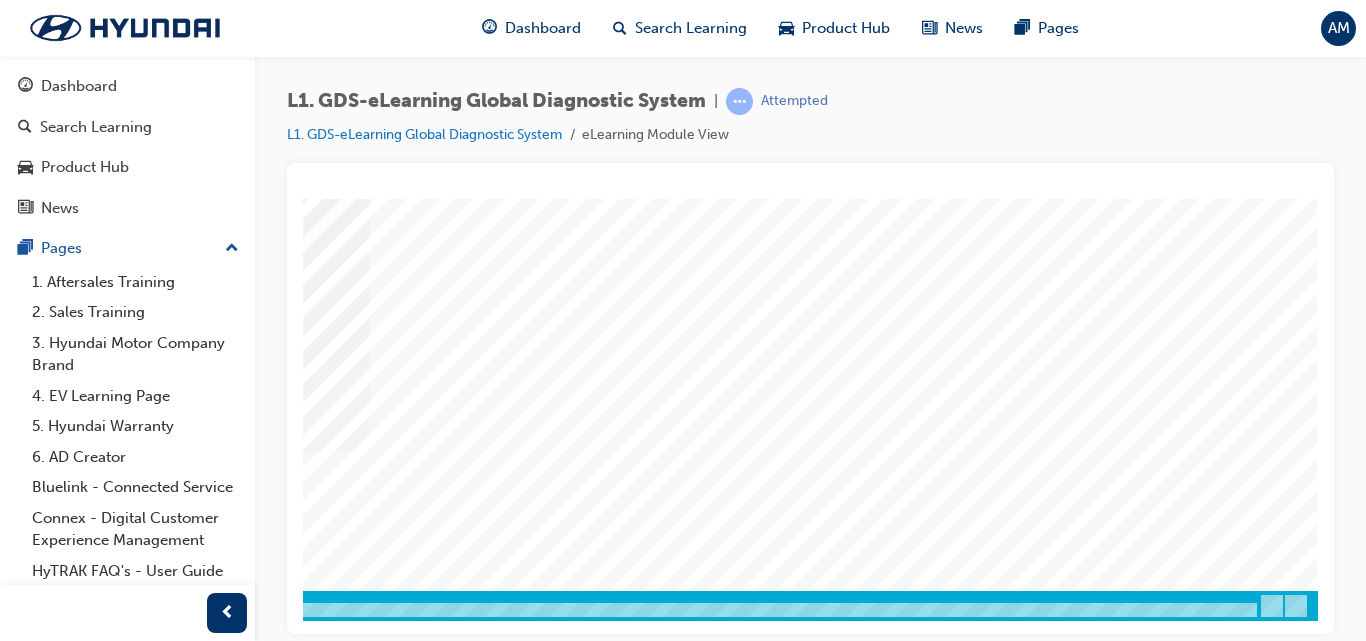 click at bounding box center [28, 3309] 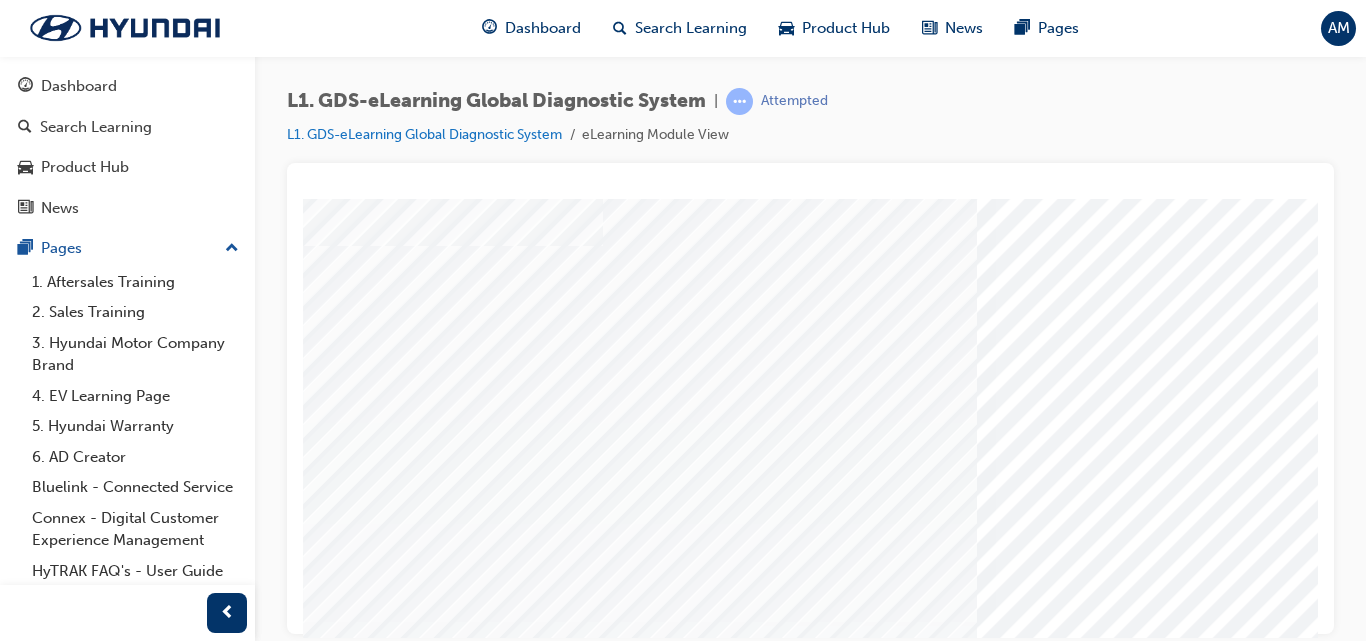scroll, scrollTop: 243, scrollLeft: 0, axis: vertical 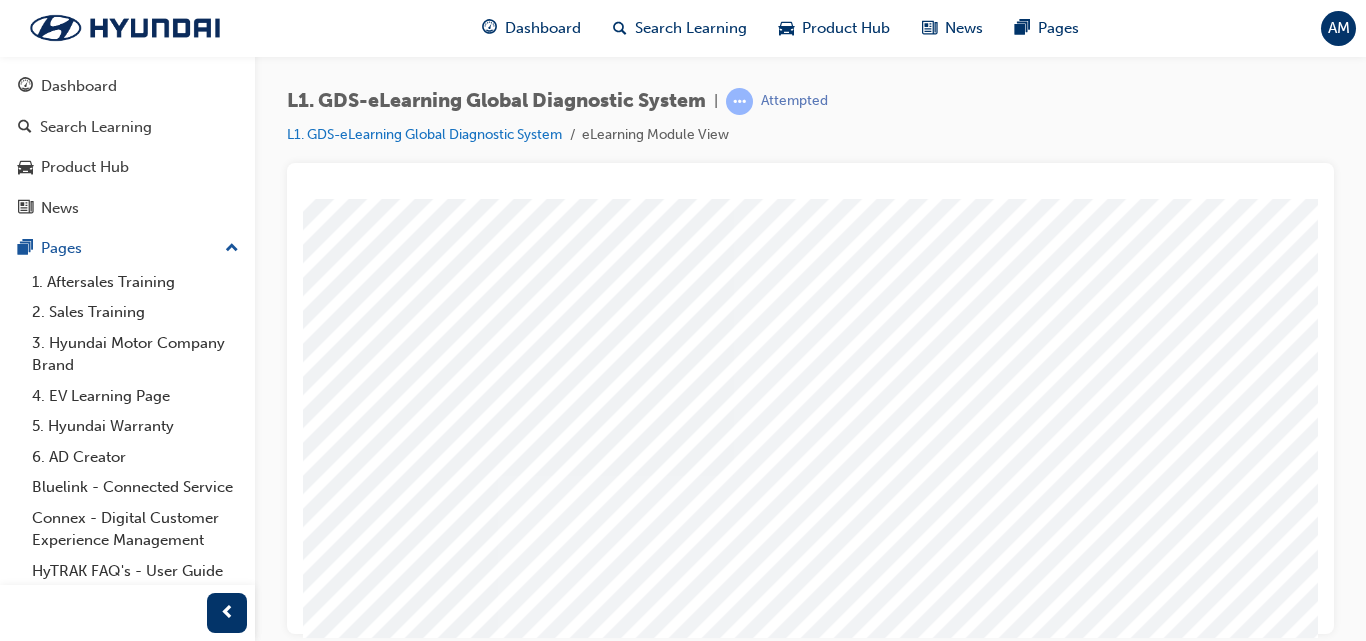 click at bounding box center [128, 5711] 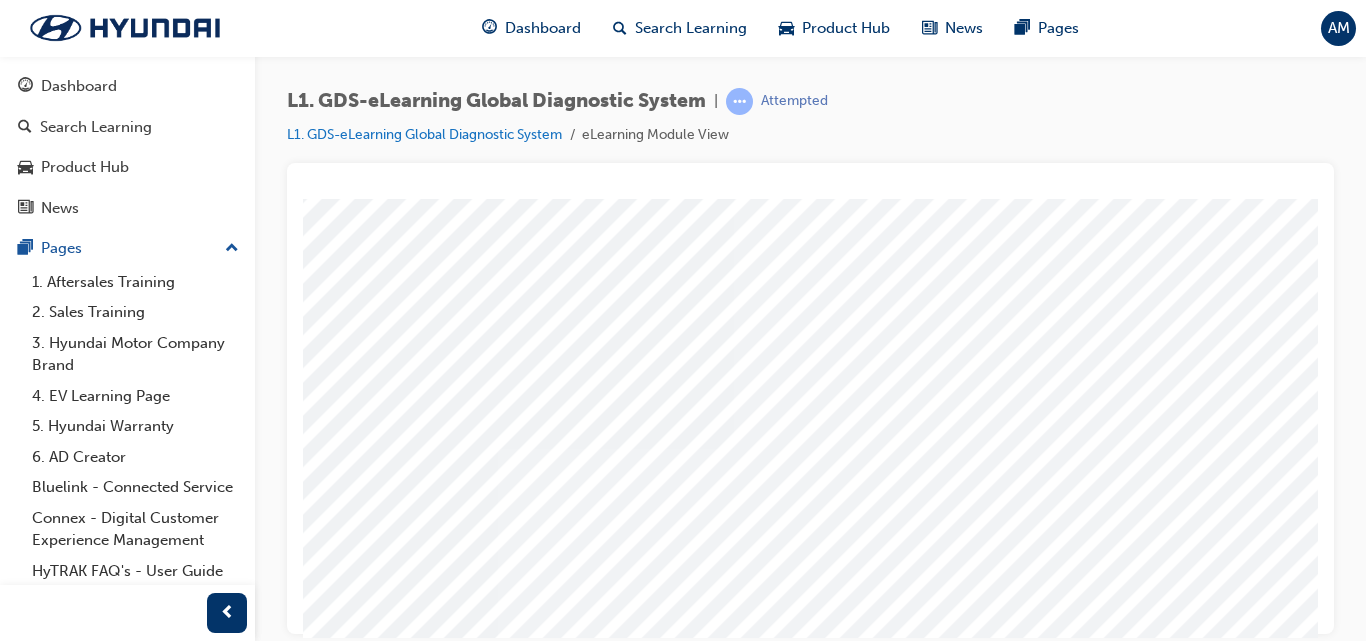 scroll, scrollTop: 283, scrollLeft: 262, axis: both 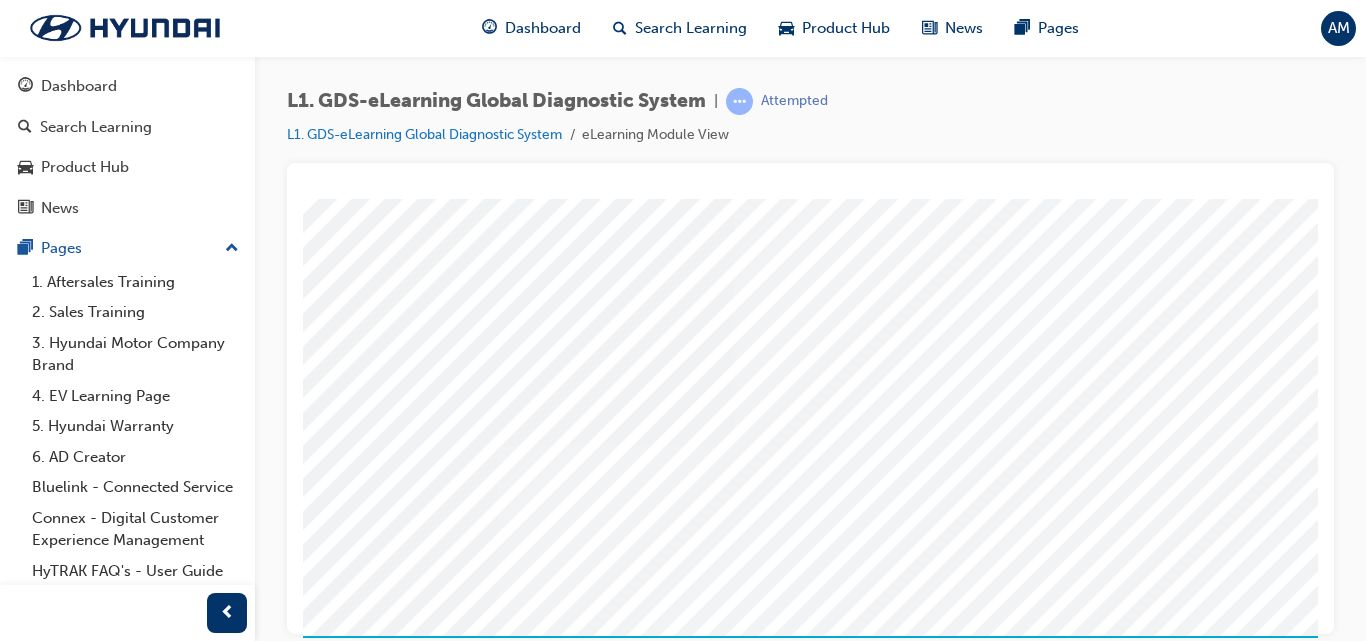 click at bounding box center (111, 2144) 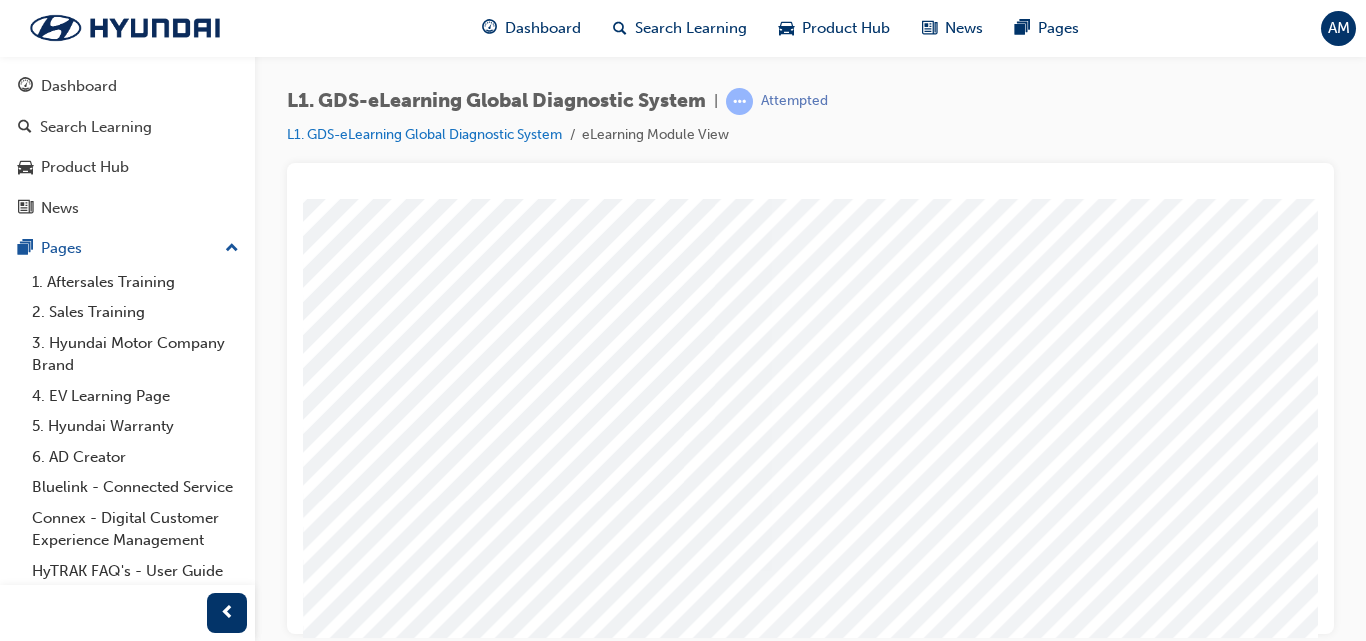 scroll, scrollTop: 274, scrollLeft: 0, axis: vertical 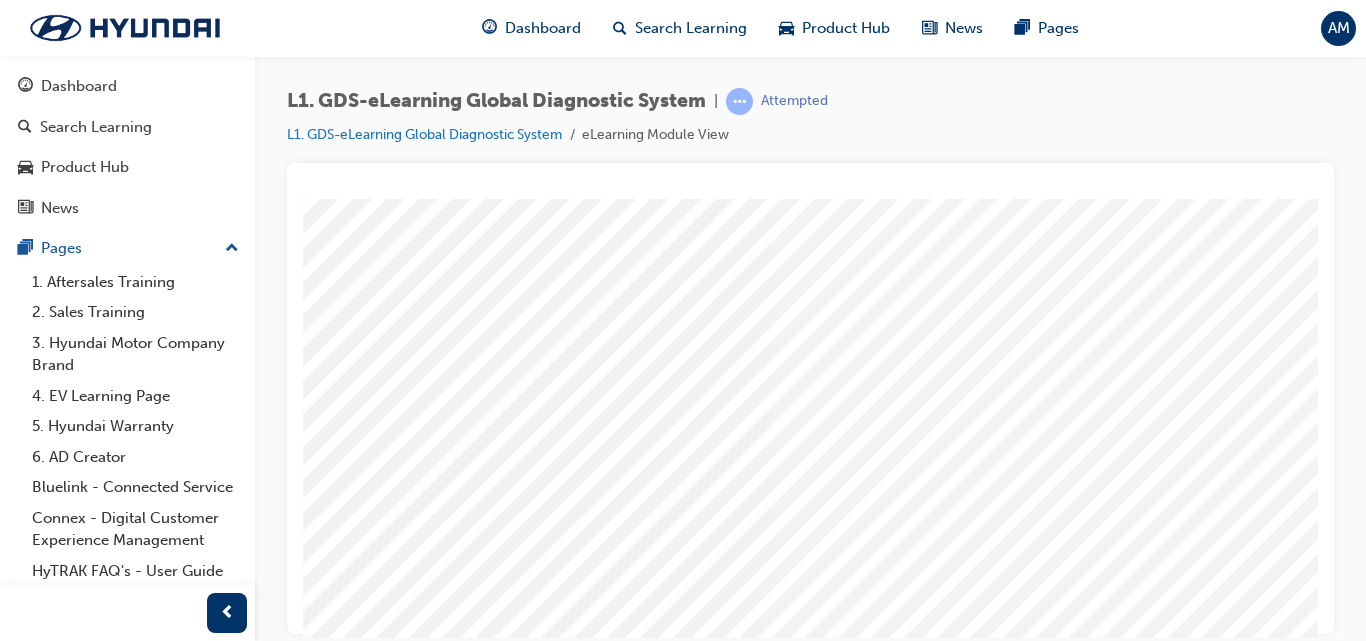 drag, startPoint x: 1033, startPoint y: 511, endPoint x: 901, endPoint y: 348, distance: 209.74509 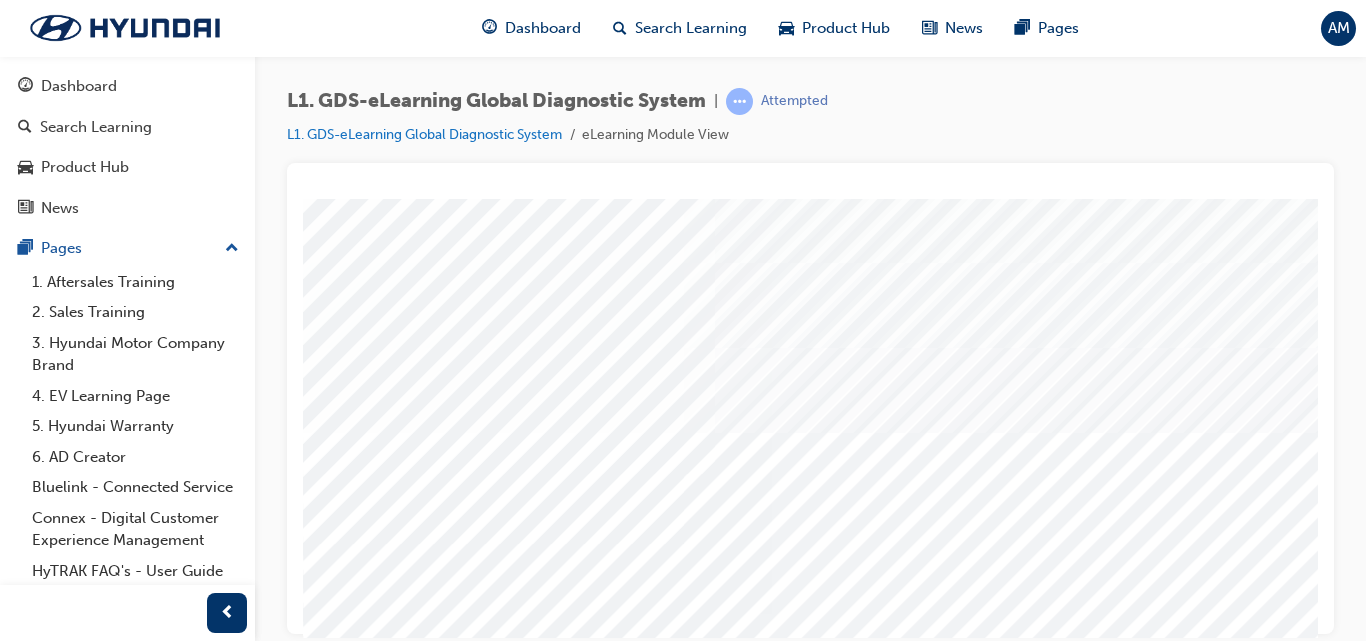 scroll, scrollTop: 223, scrollLeft: 0, axis: vertical 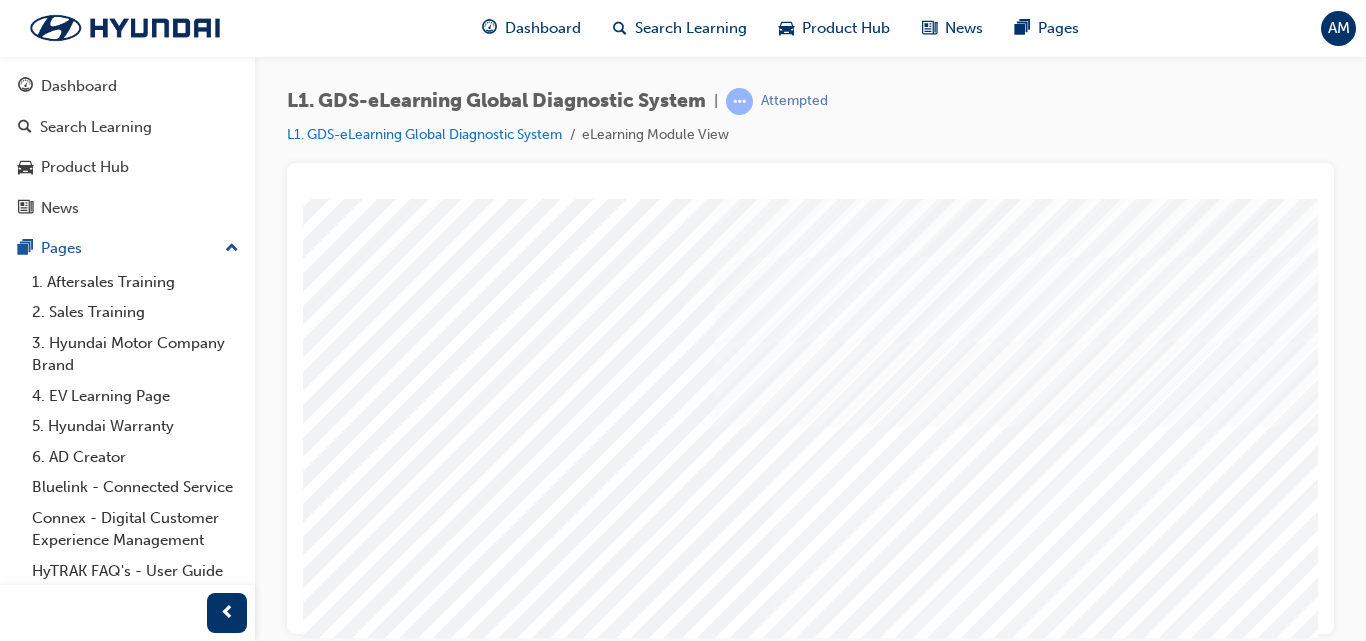 click at bounding box center [328, 5304] 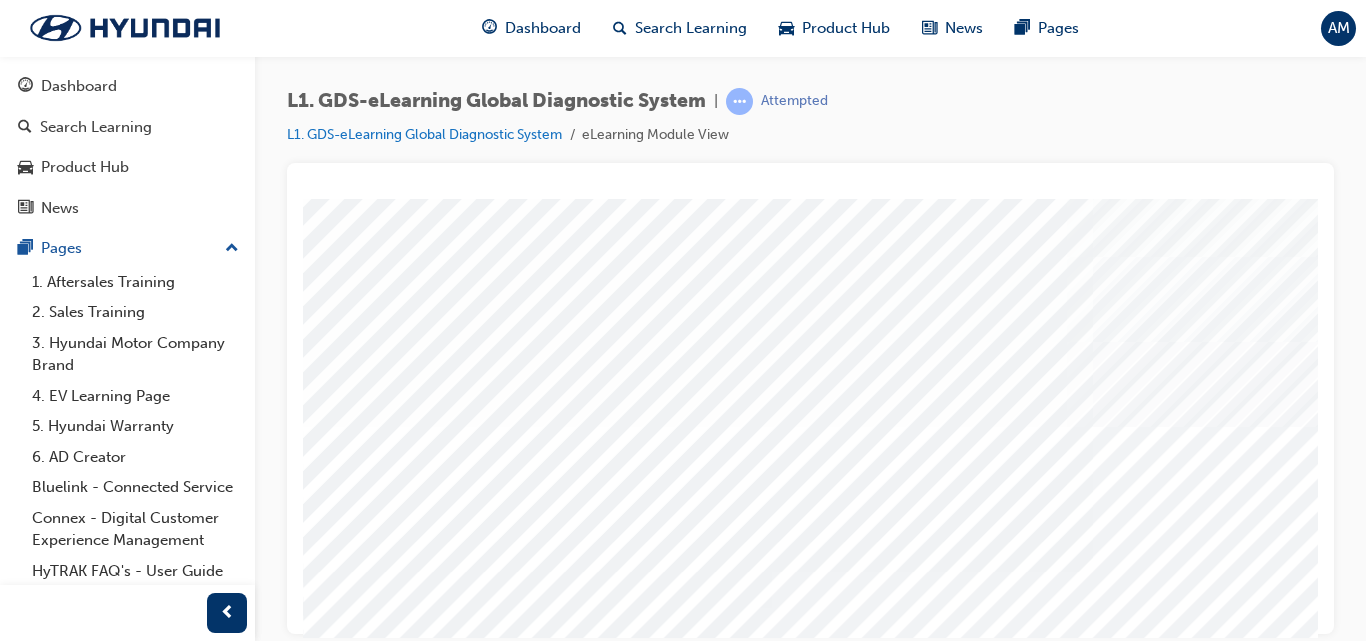scroll, scrollTop: 0, scrollLeft: 0, axis: both 